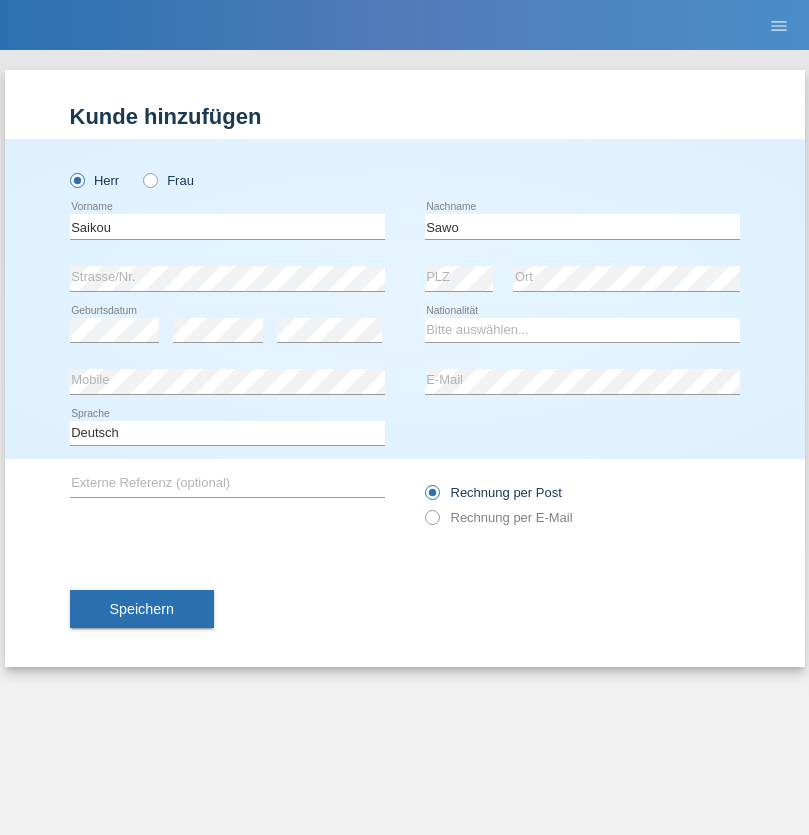 scroll, scrollTop: 0, scrollLeft: 0, axis: both 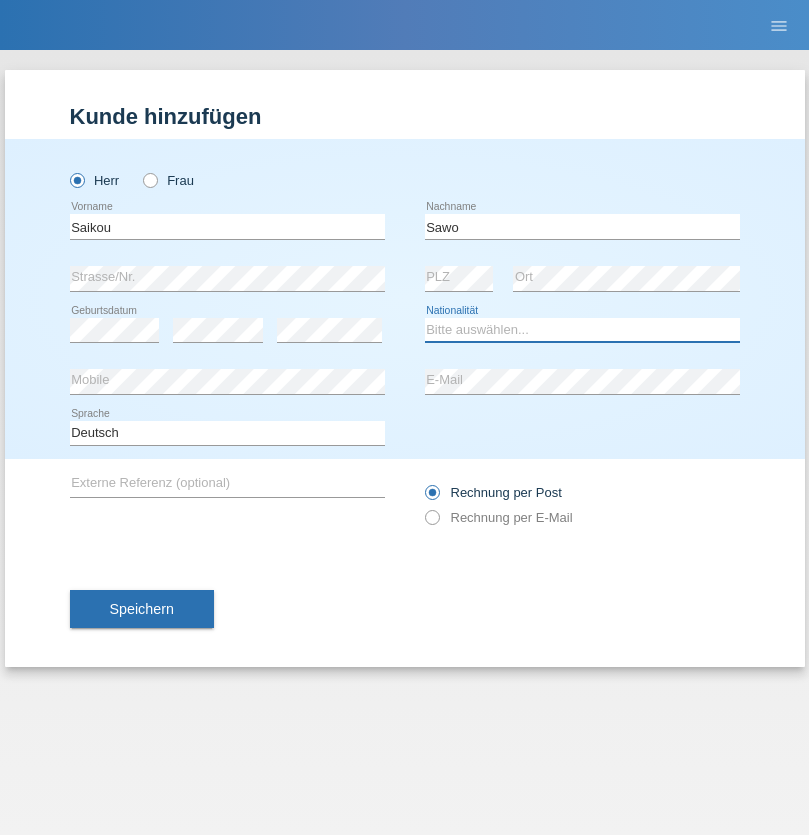 select on "CH" 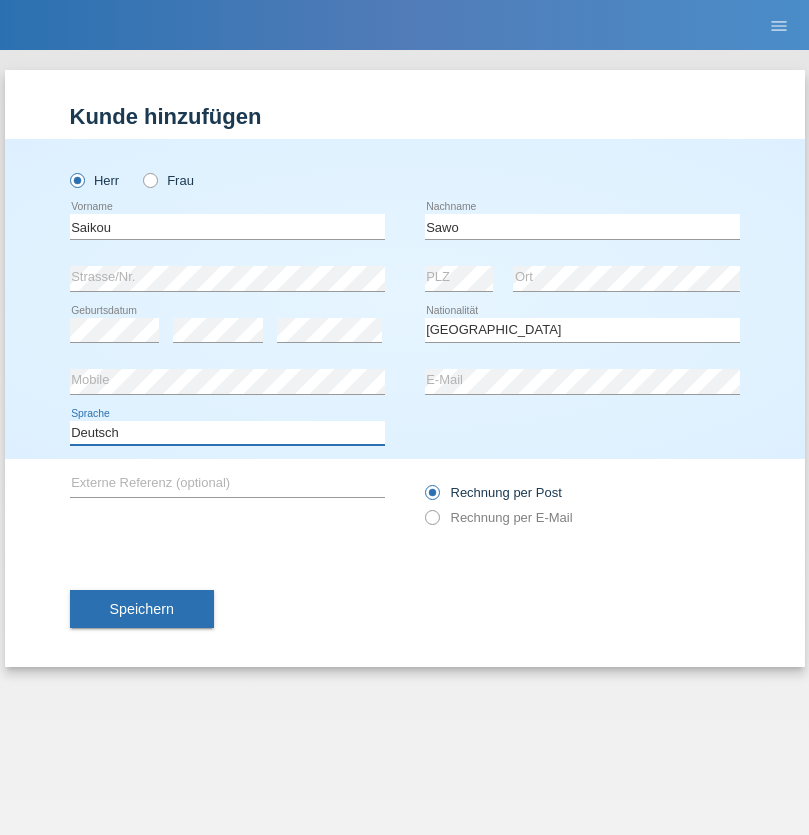 select on "en" 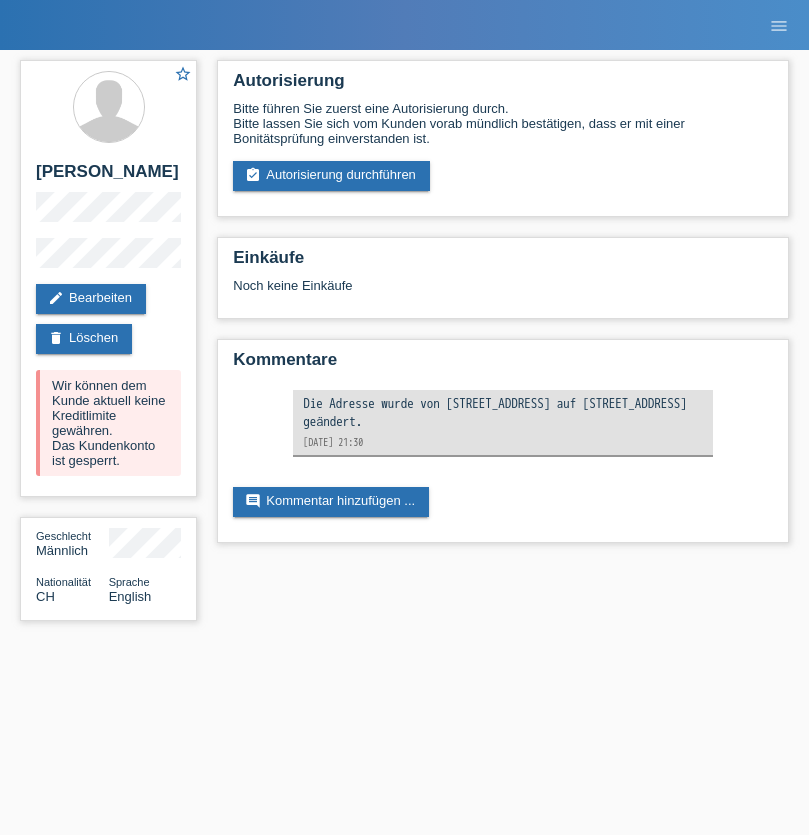 scroll, scrollTop: 0, scrollLeft: 0, axis: both 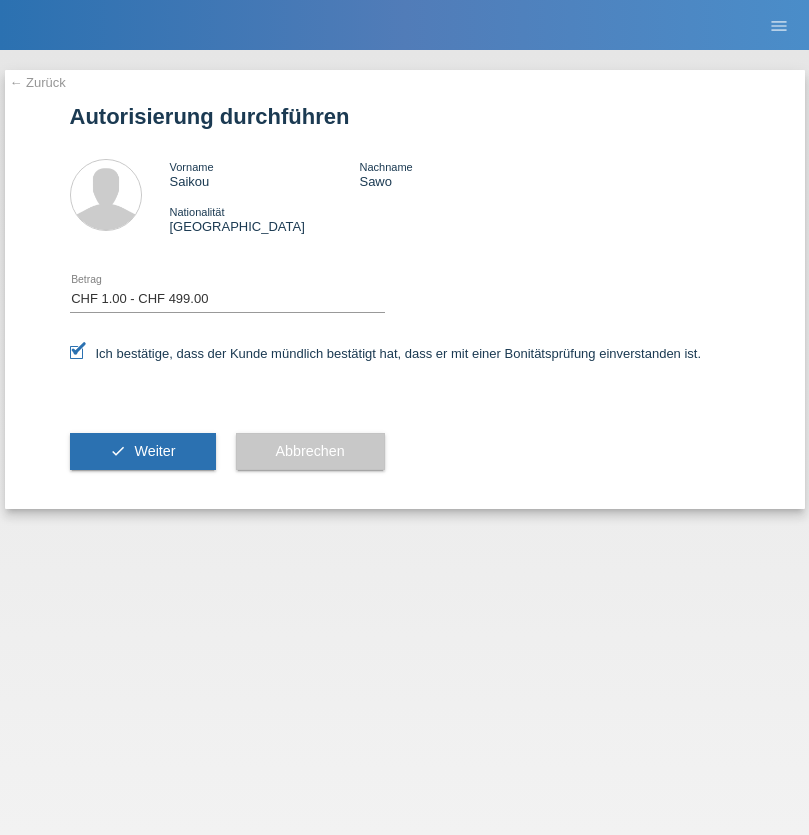 select on "1" 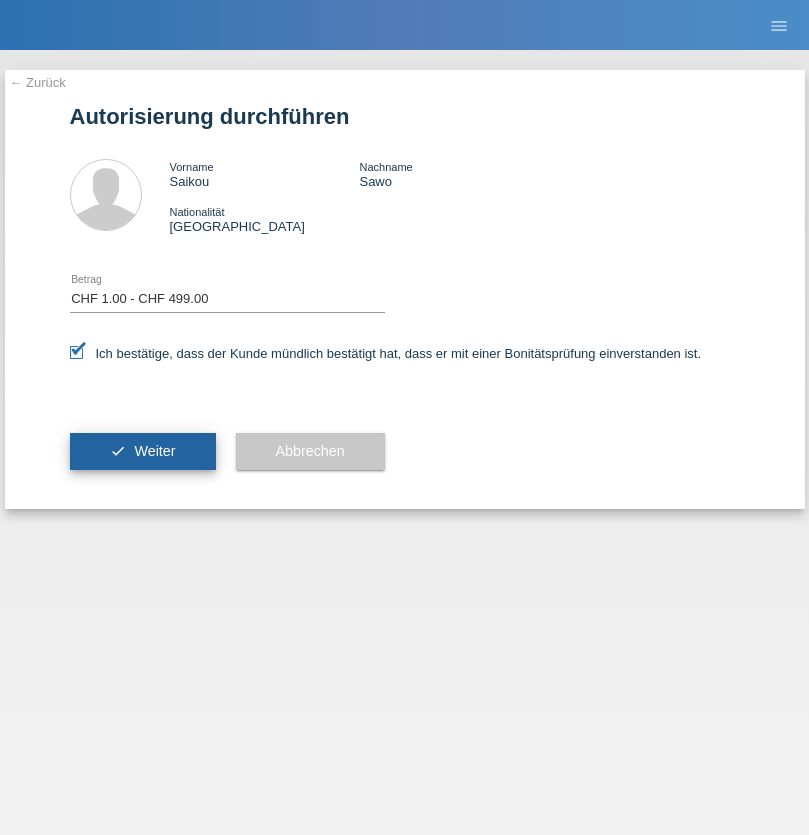 click on "Weiter" at bounding box center [154, 451] 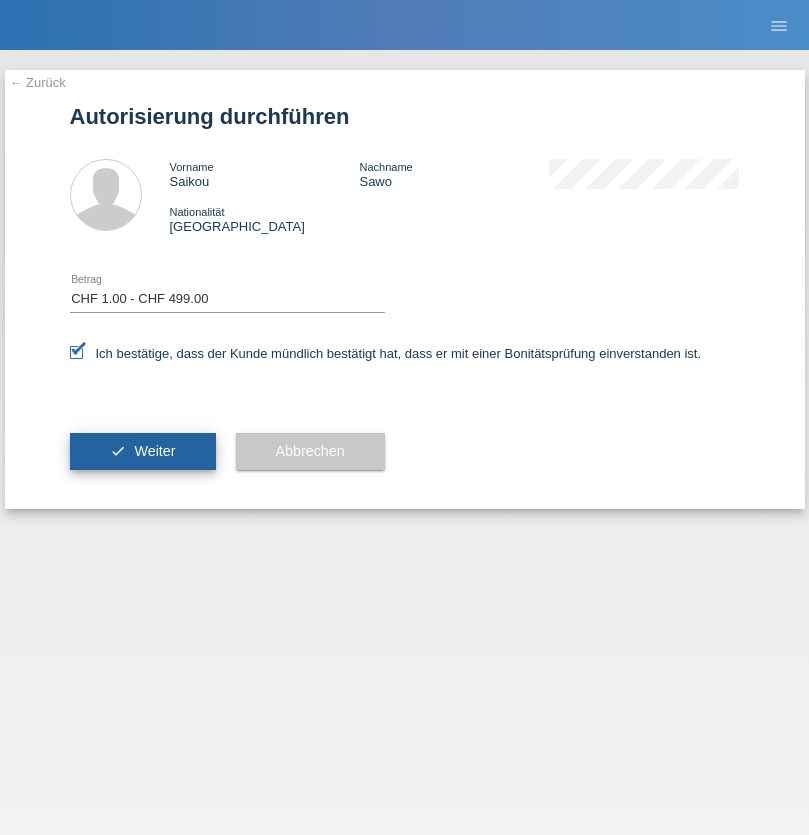 scroll, scrollTop: 0, scrollLeft: 0, axis: both 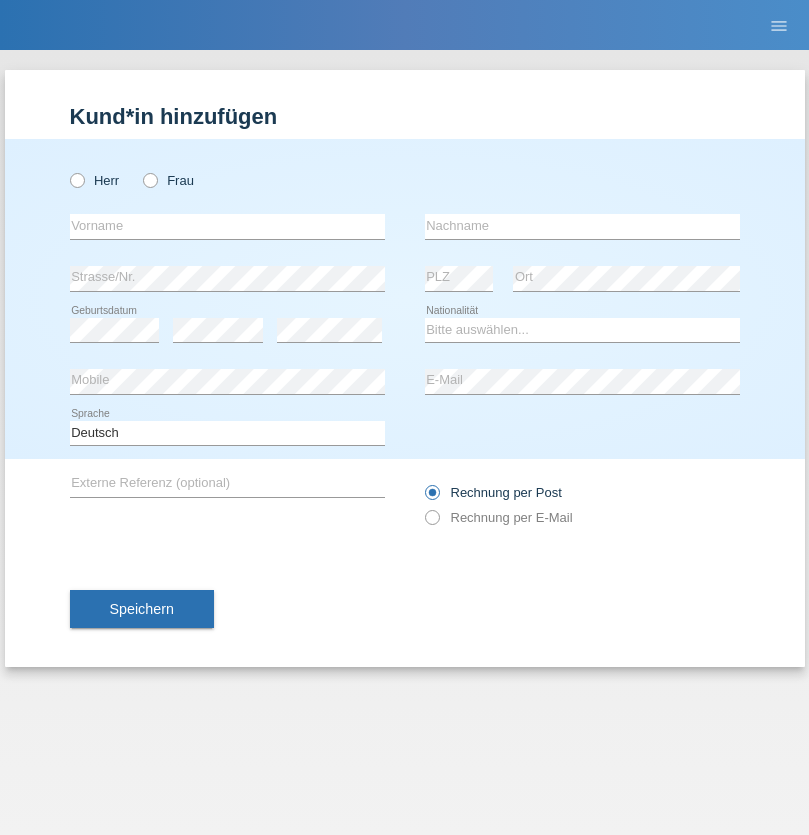 radio on "true" 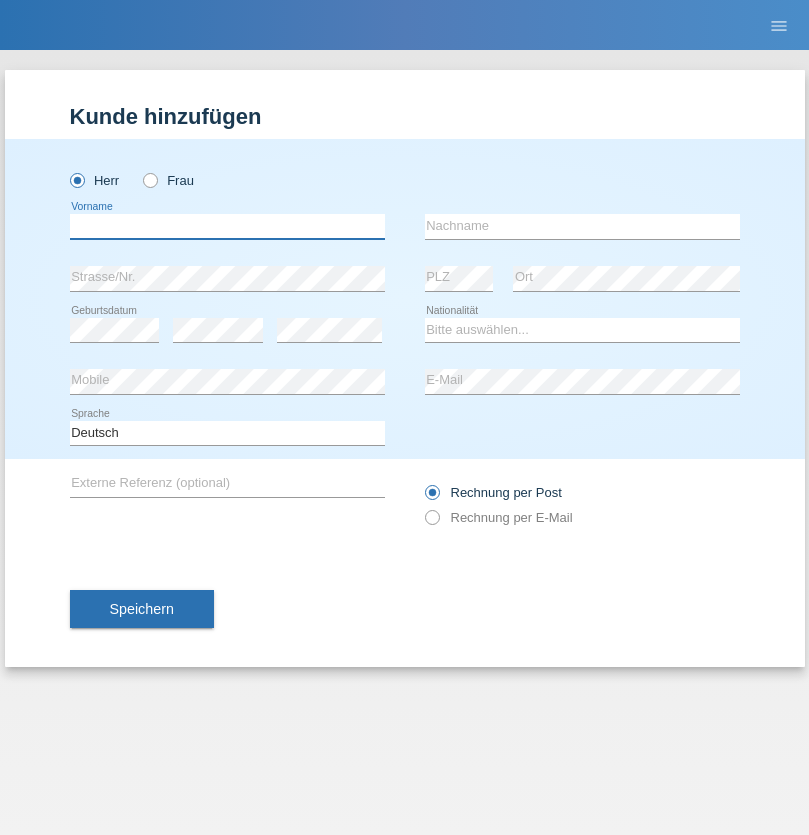 click at bounding box center (227, 226) 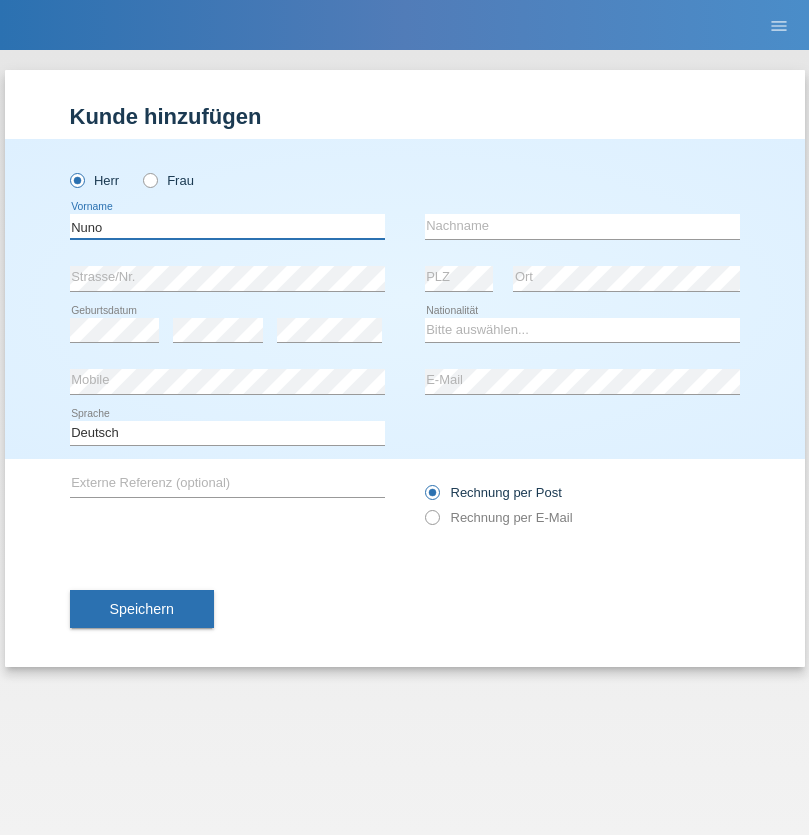 type on "Nuno" 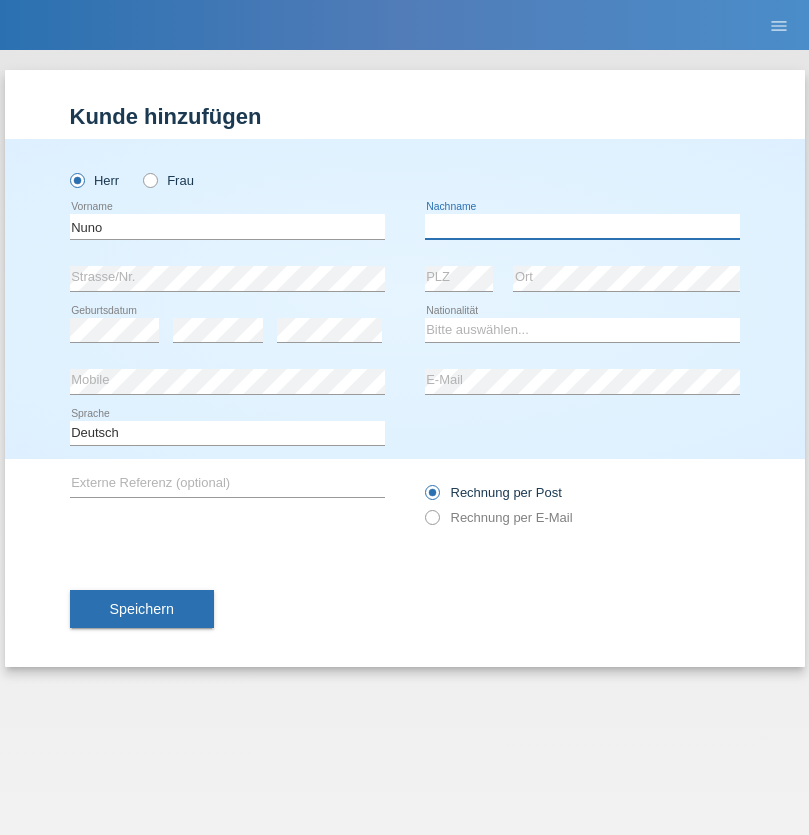 click at bounding box center [582, 226] 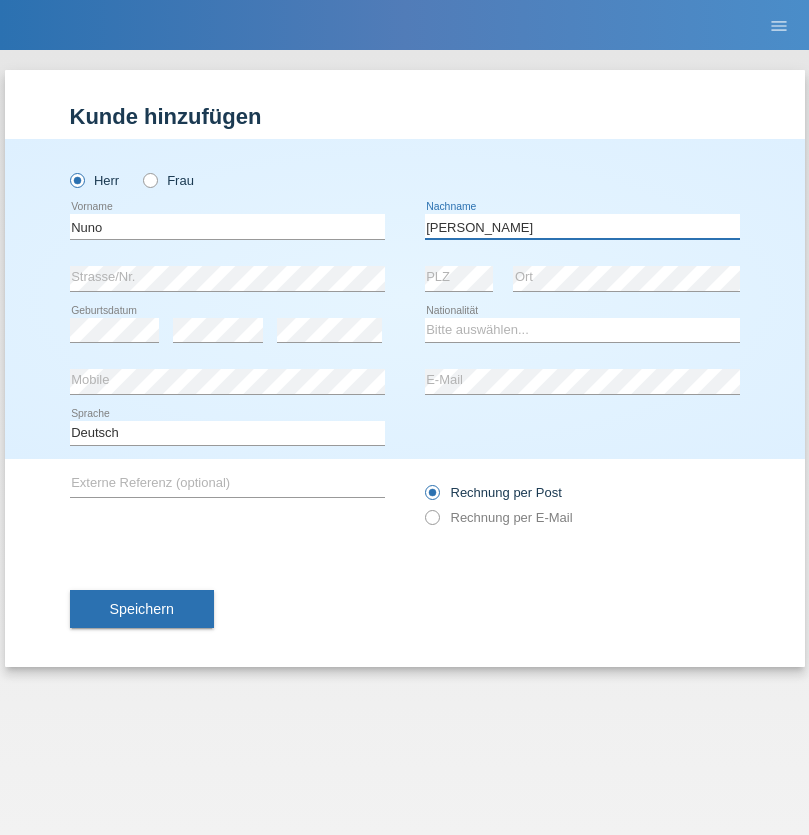 type on "Cardoso" 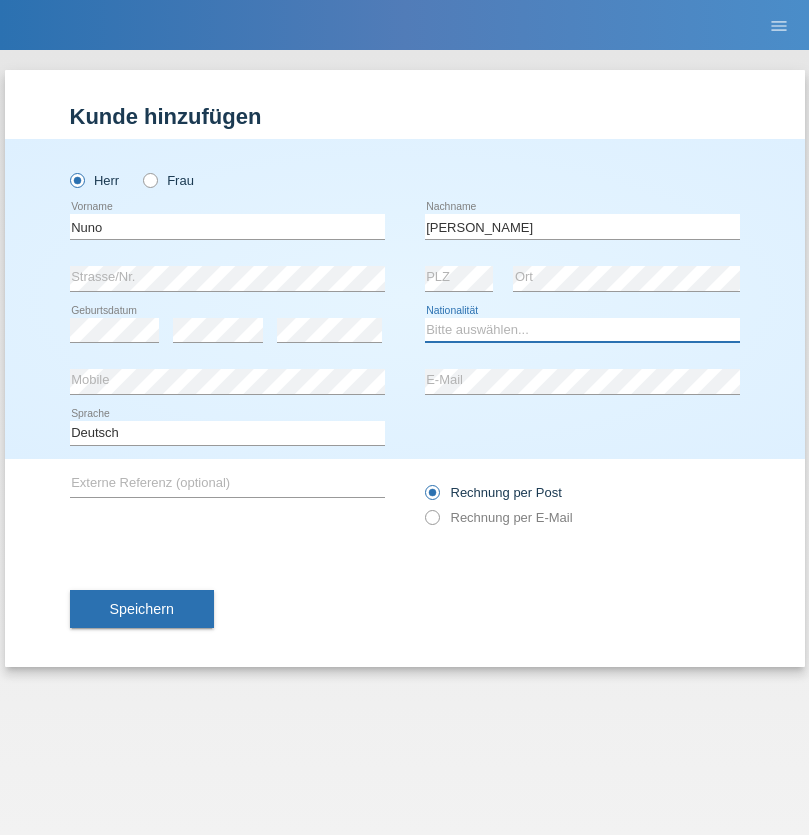 select on "CH" 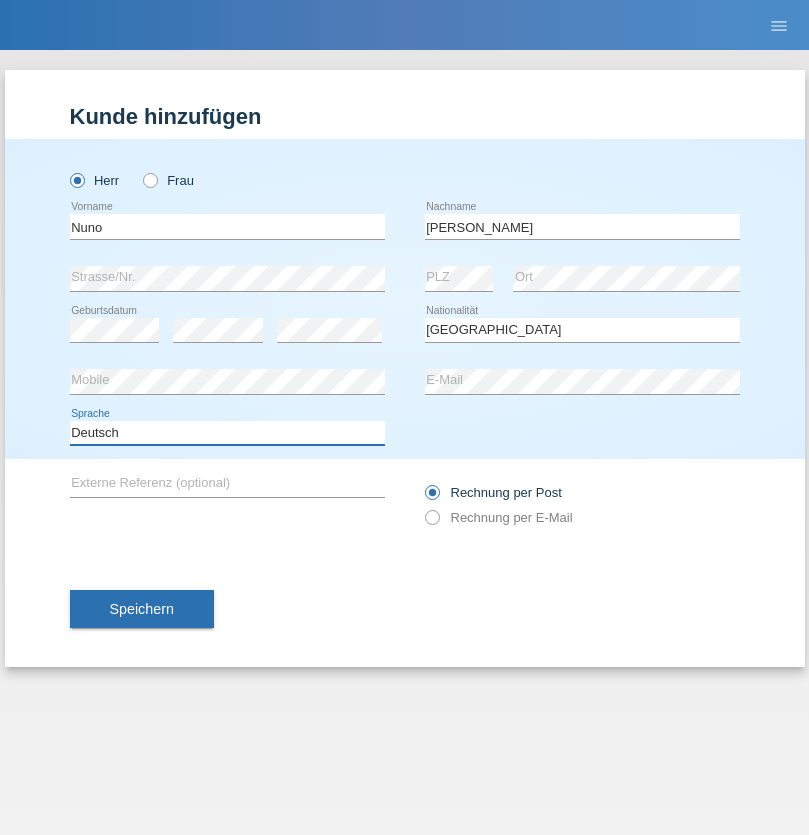 select on "en" 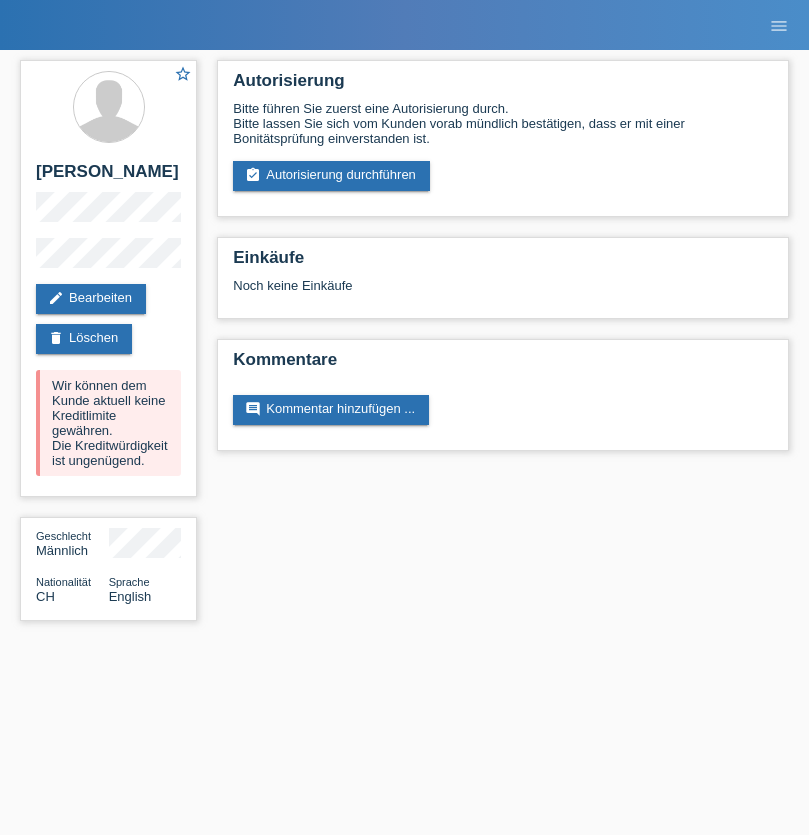 scroll, scrollTop: 0, scrollLeft: 0, axis: both 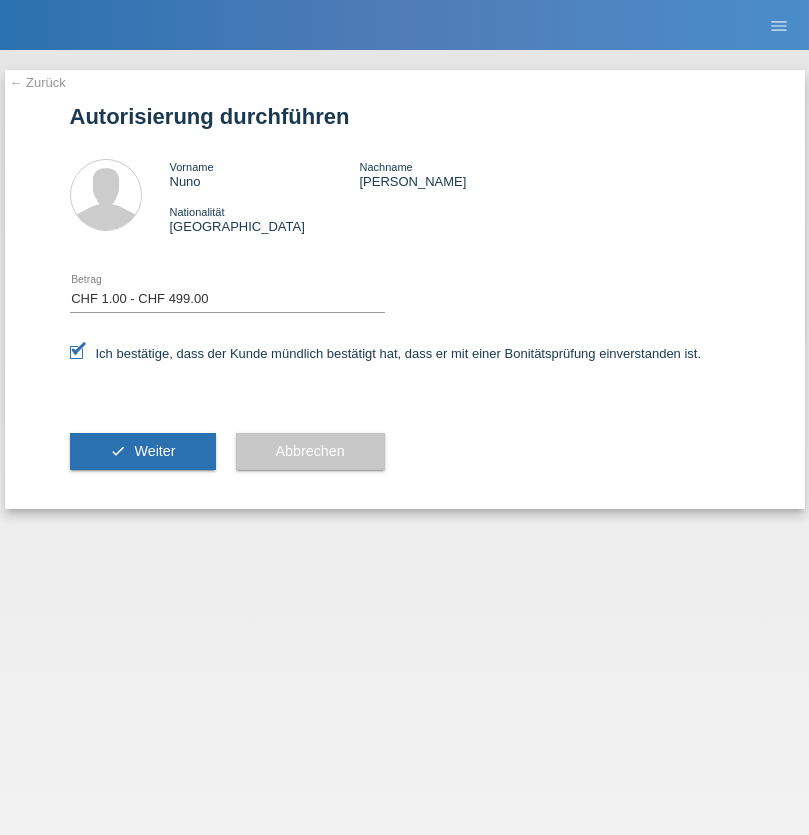 select on "1" 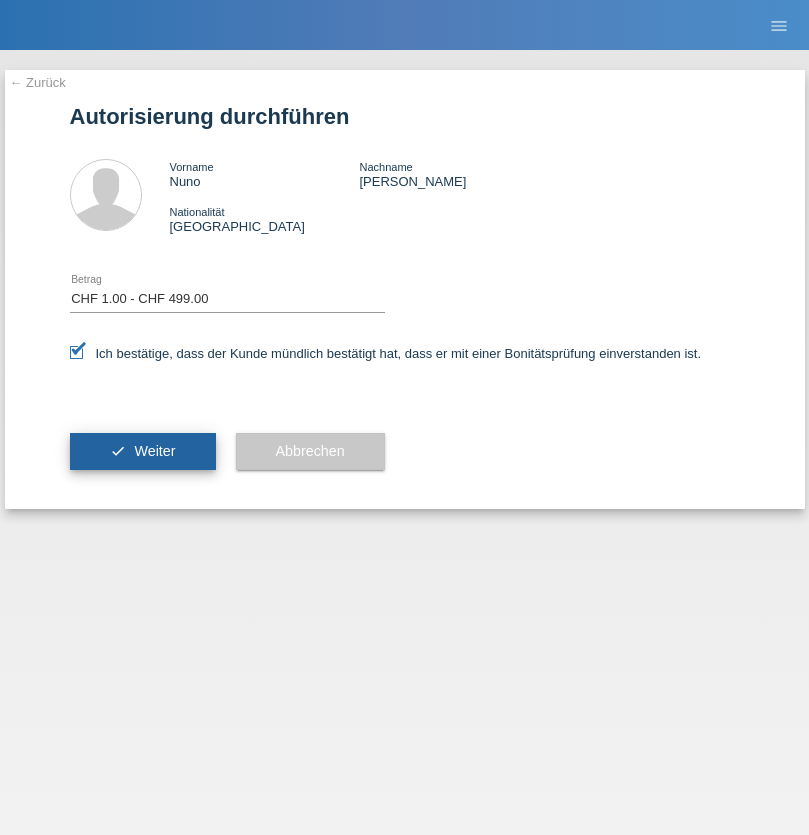 click on "Weiter" at bounding box center (154, 451) 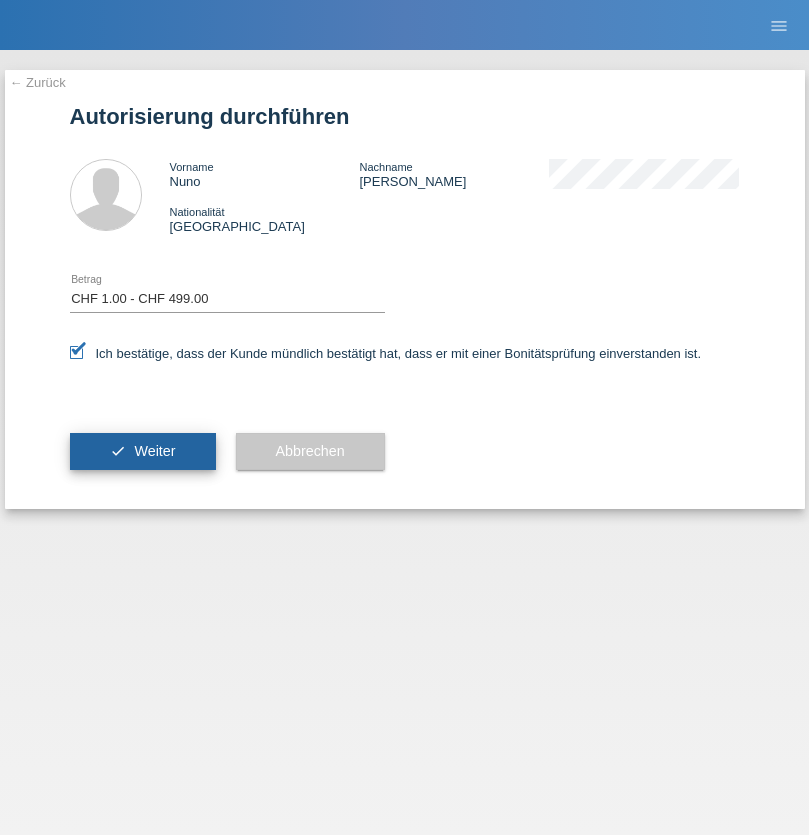 scroll, scrollTop: 0, scrollLeft: 0, axis: both 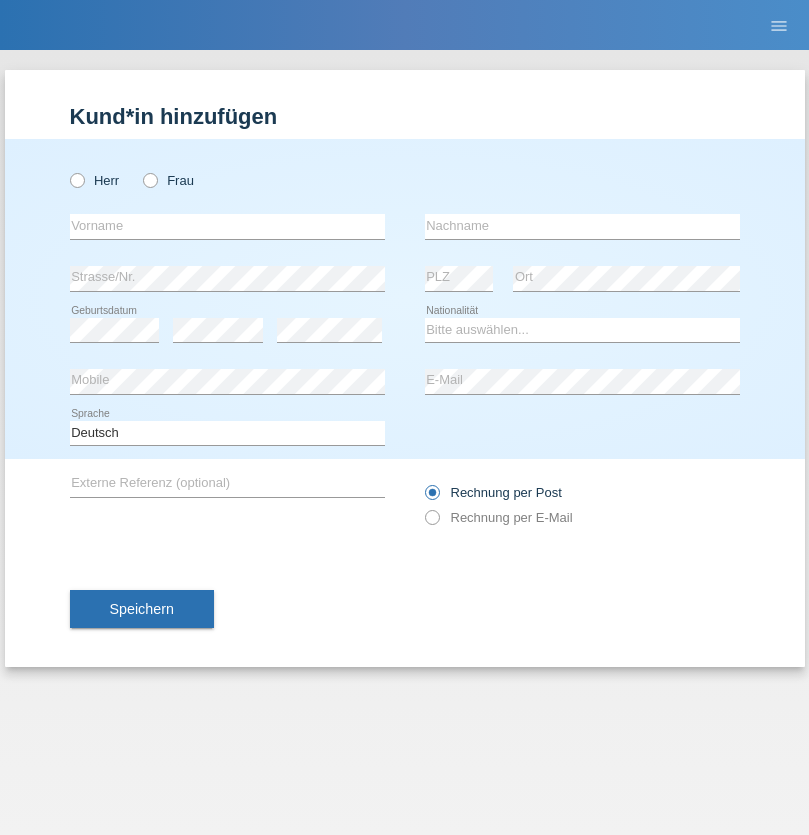 radio on "true" 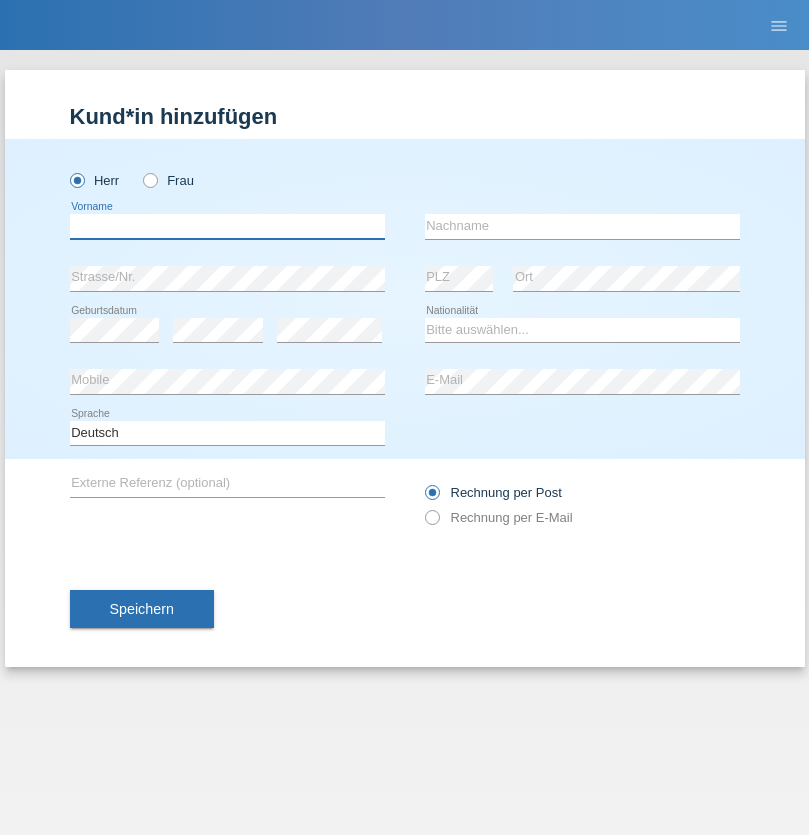 click at bounding box center [227, 226] 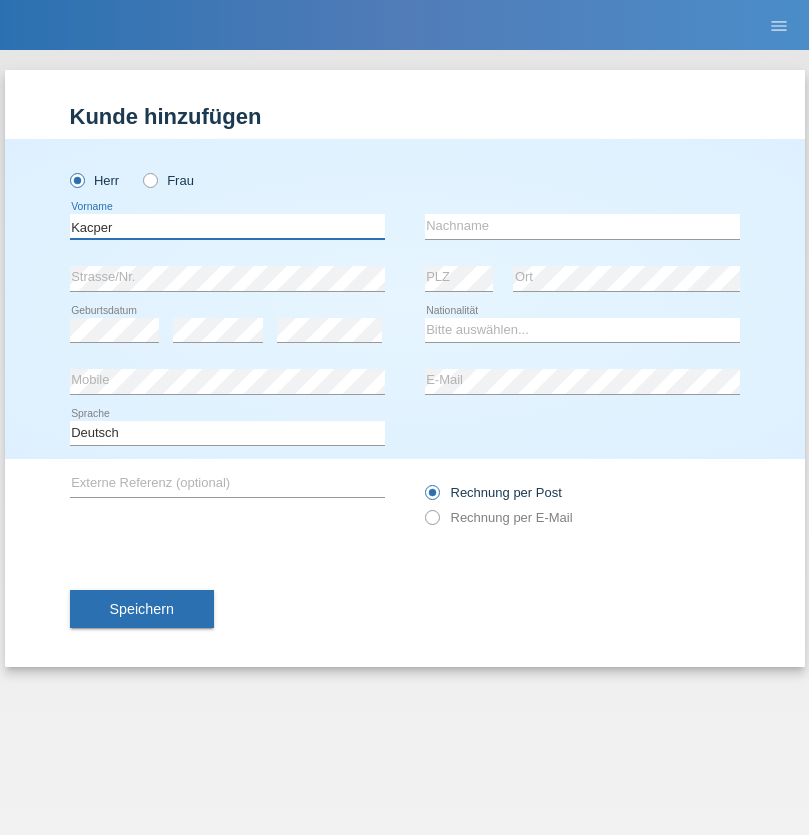 type on "Kacper" 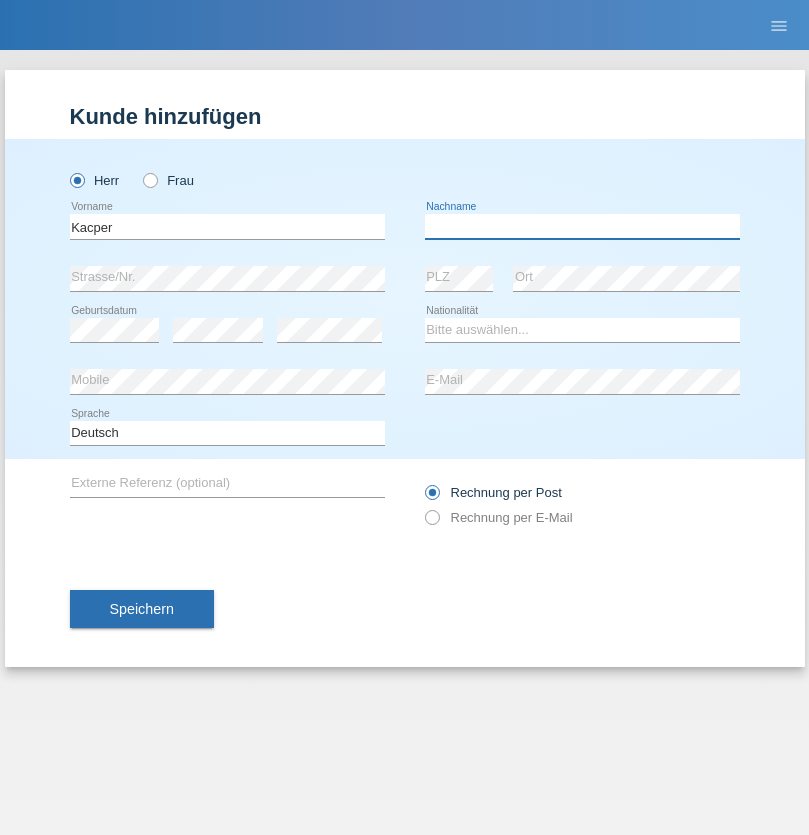 click at bounding box center [582, 226] 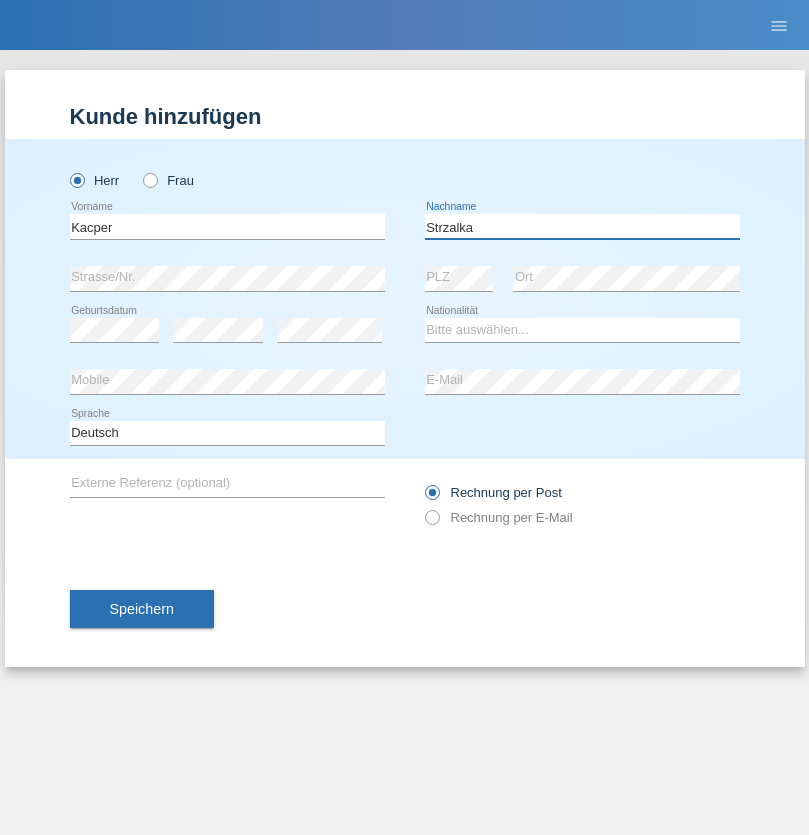 type on "Strzalka" 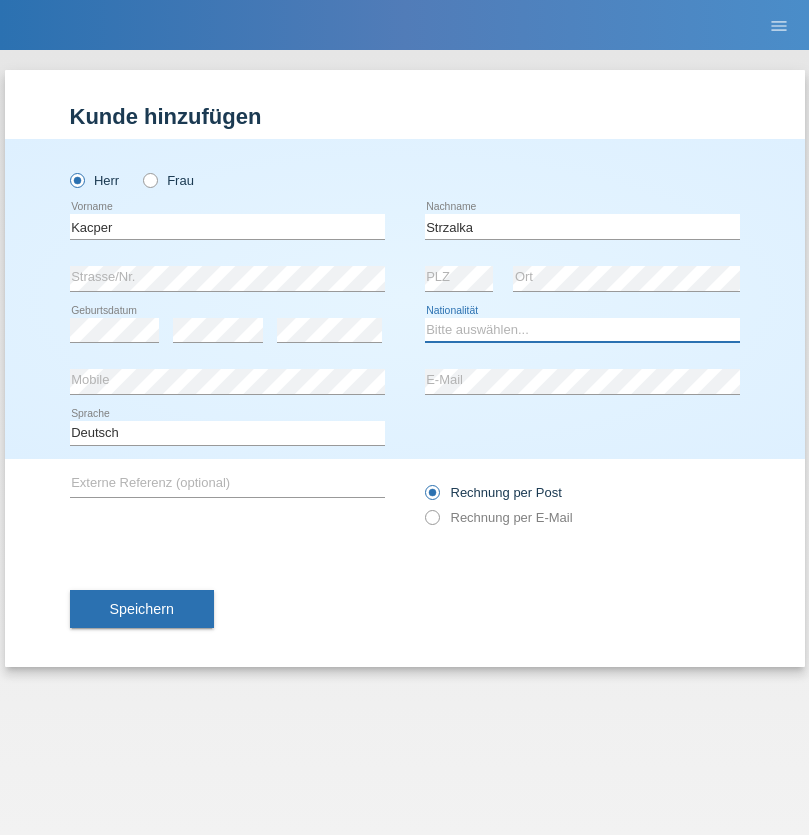 select on "PL" 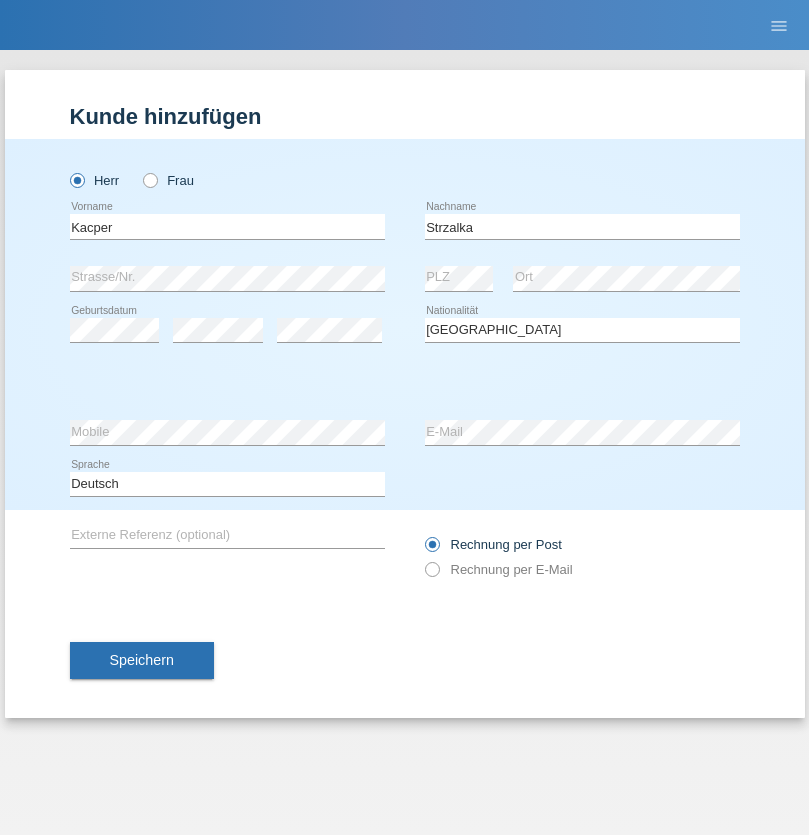 select on "C" 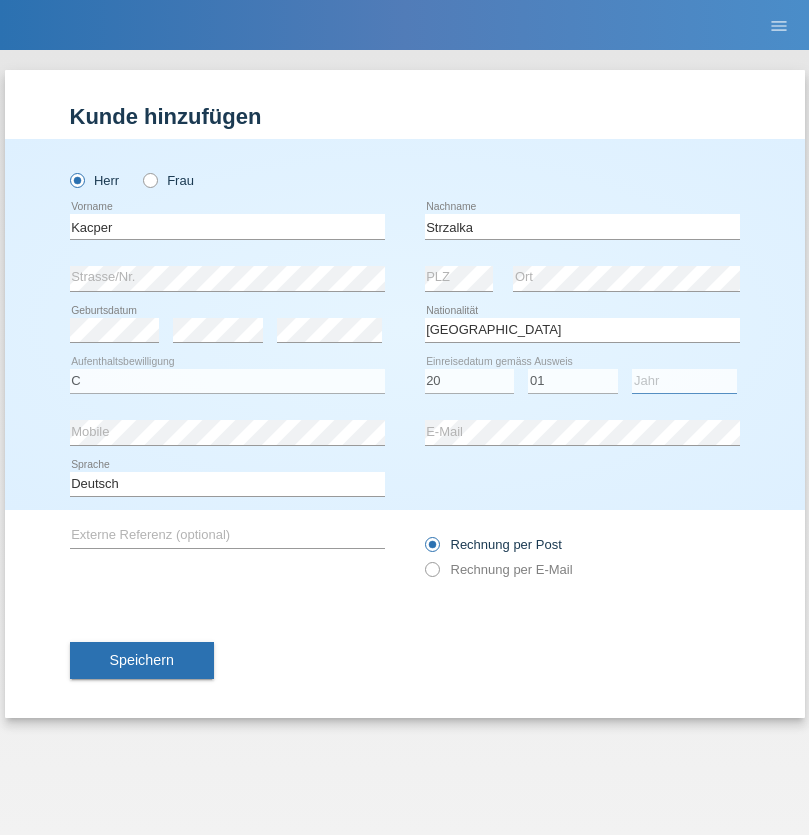 select on "2021" 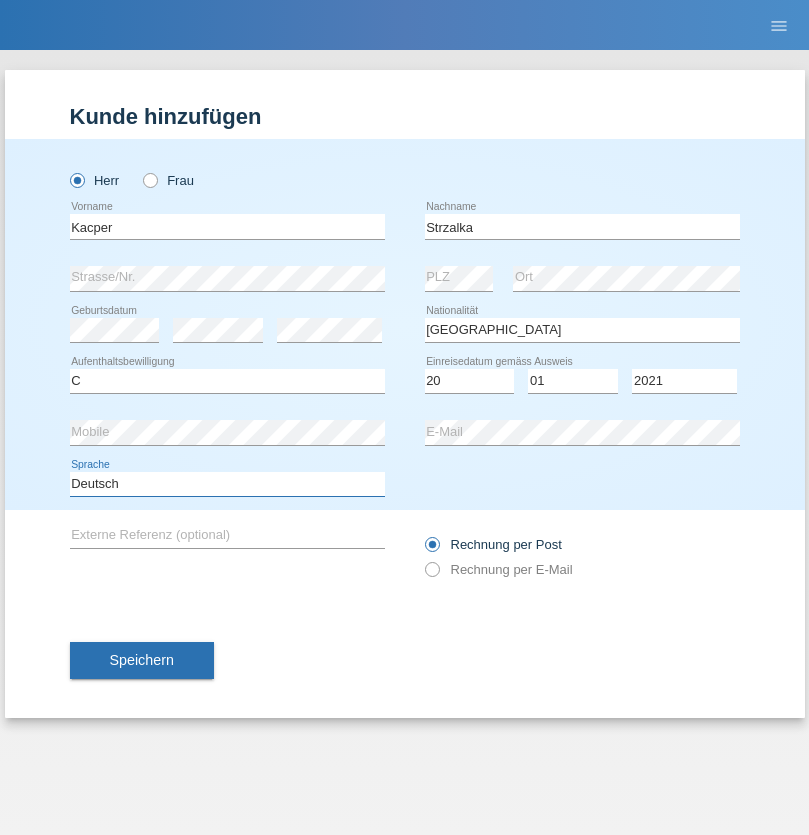 select on "en" 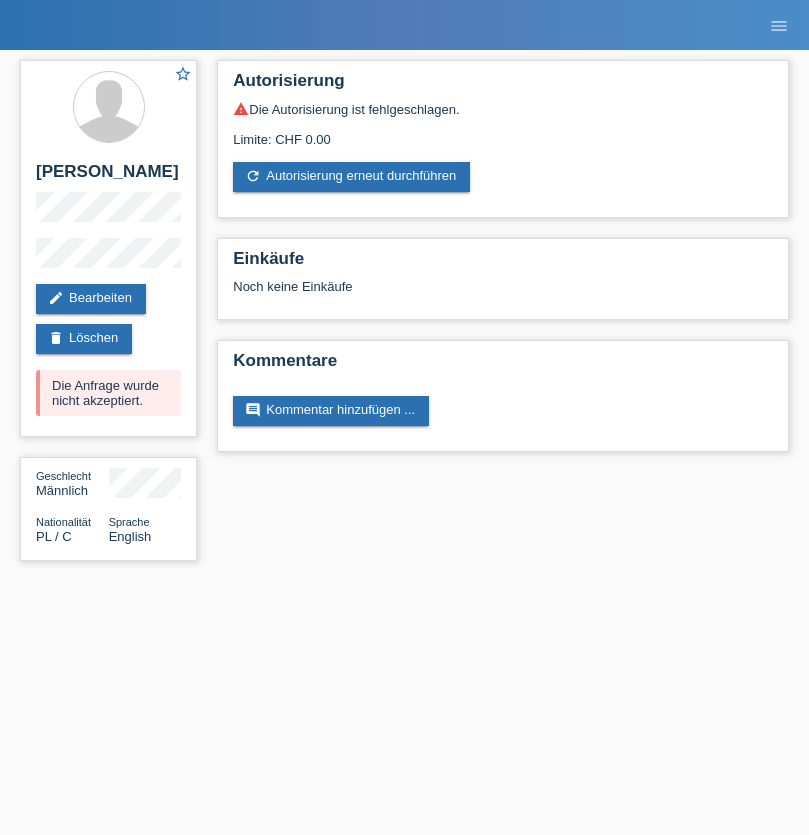 scroll, scrollTop: 0, scrollLeft: 0, axis: both 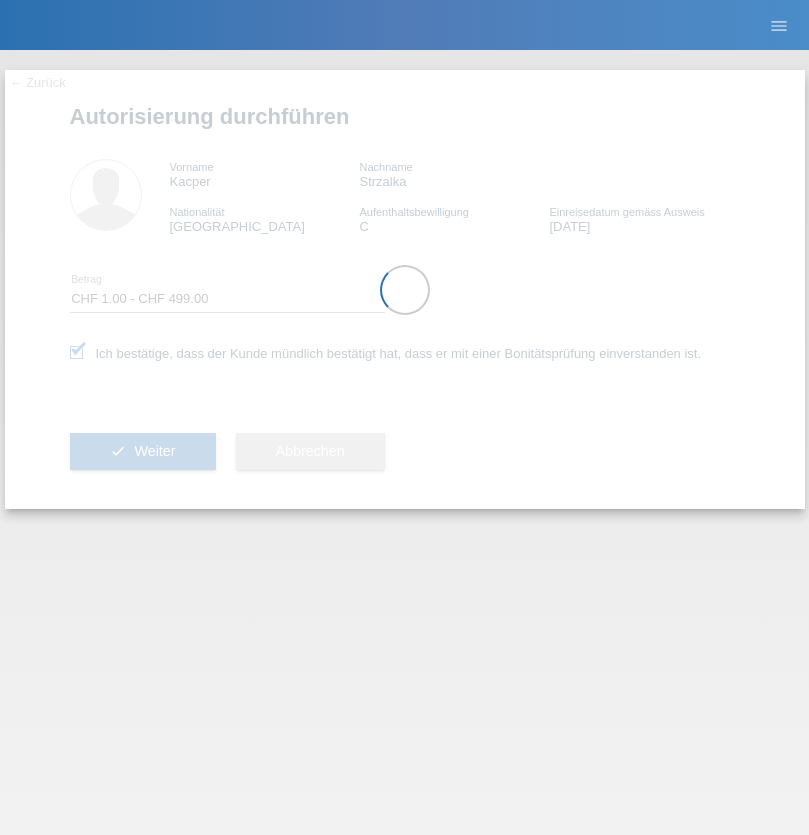 select on "1" 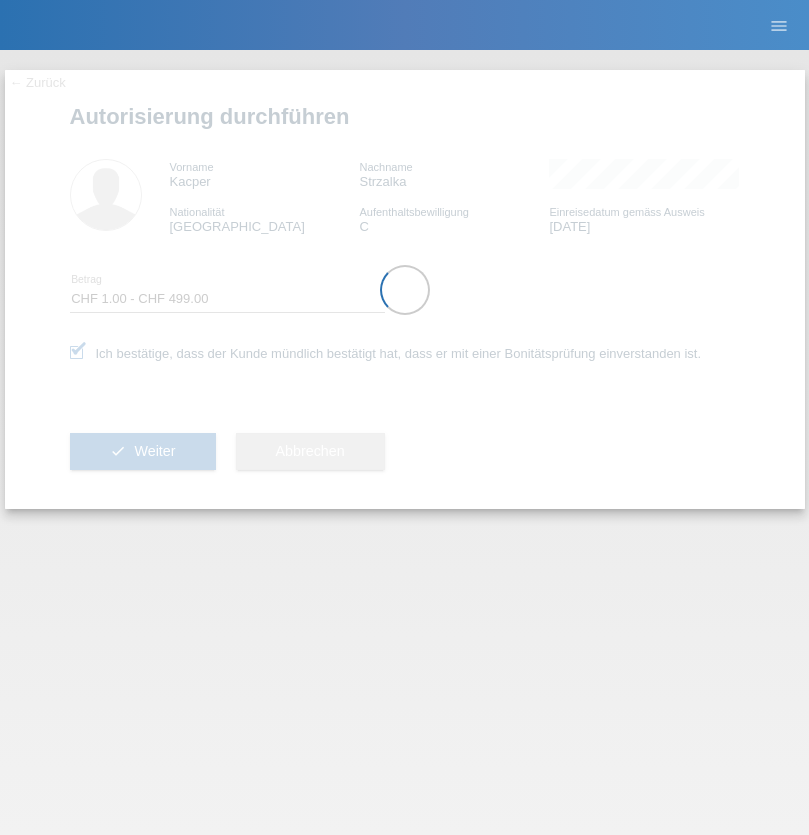 scroll, scrollTop: 0, scrollLeft: 0, axis: both 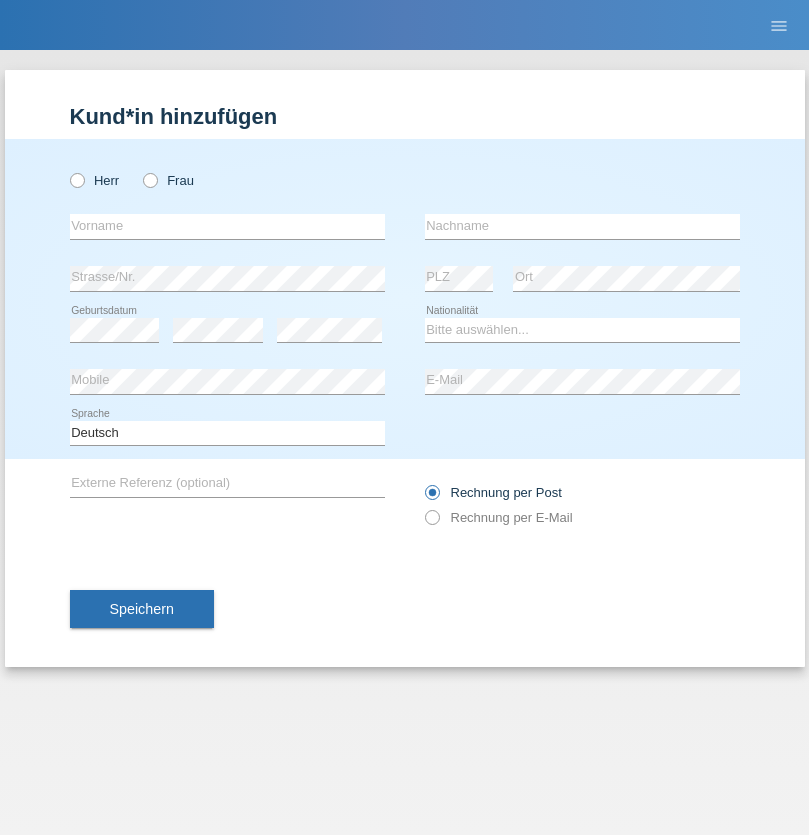 radio on "true" 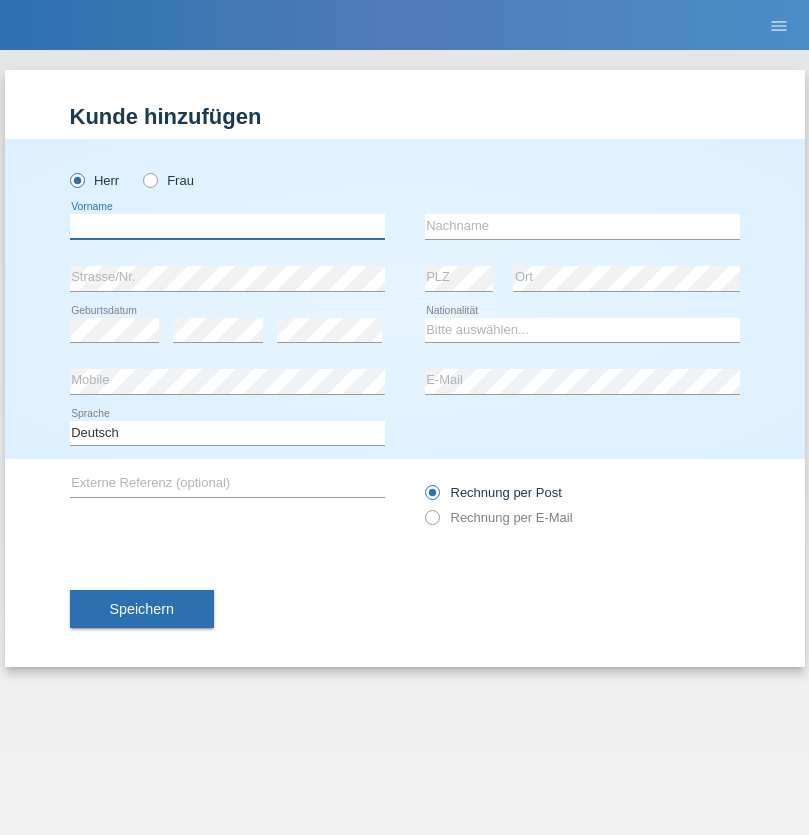 click at bounding box center (227, 226) 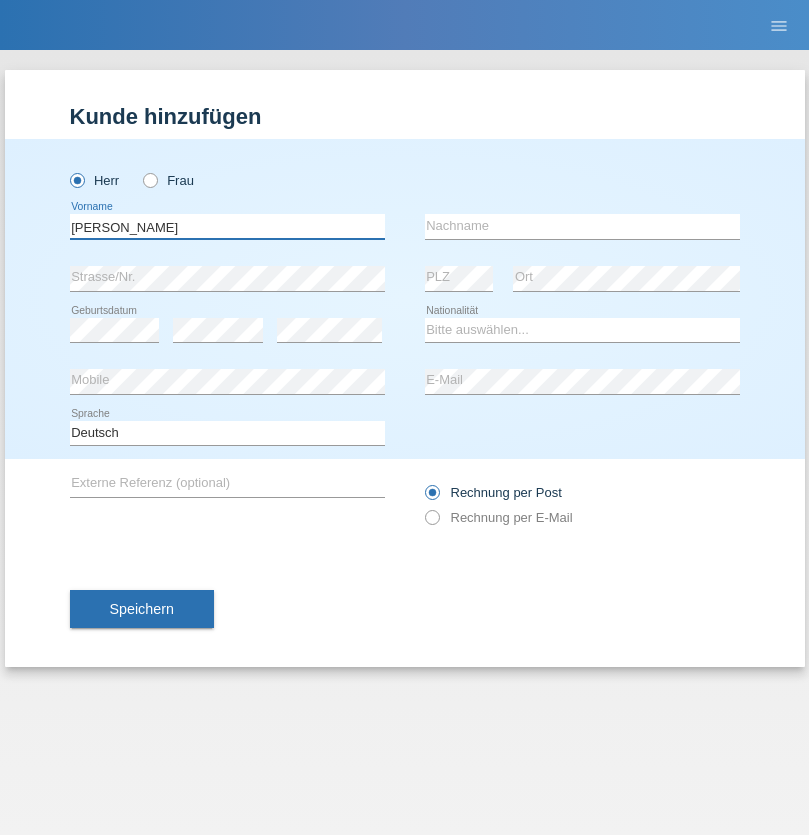 type on "Alex" 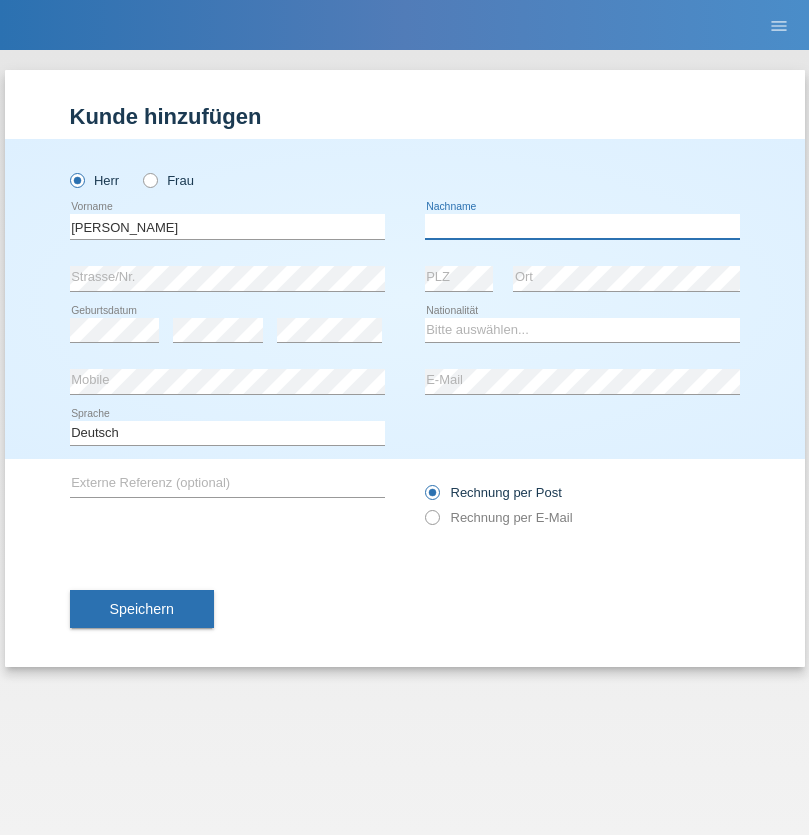 click at bounding box center (582, 226) 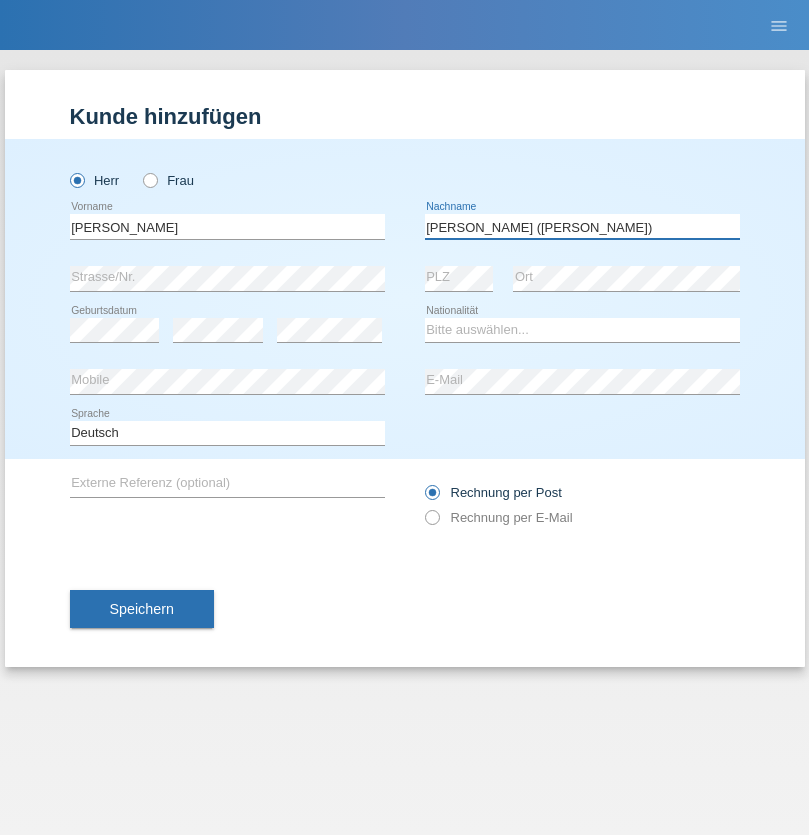 type on "A. Cassiano (Miriã)" 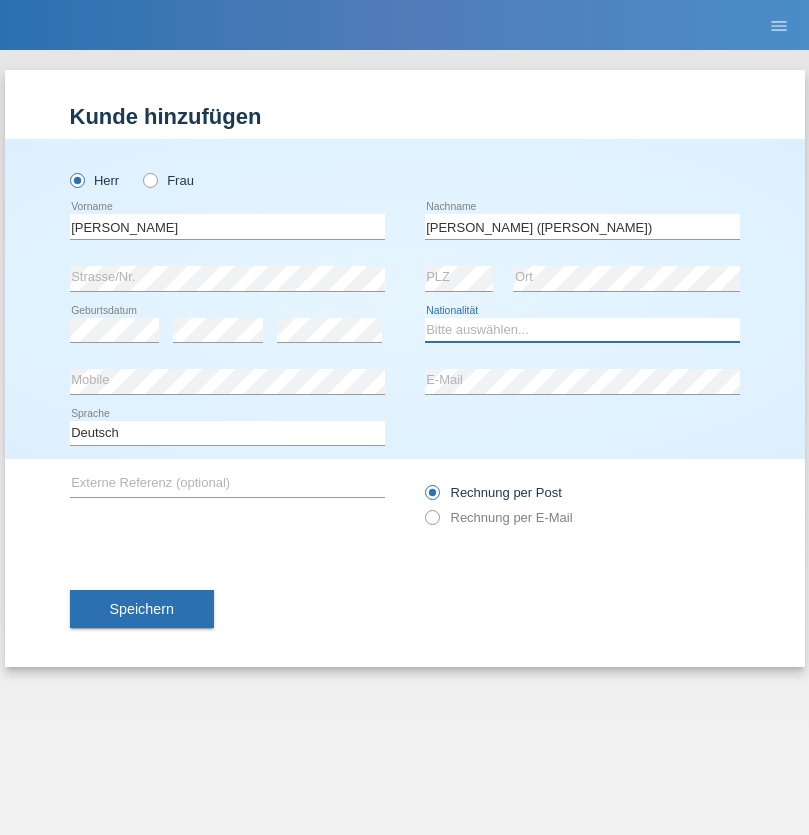 select on "BR" 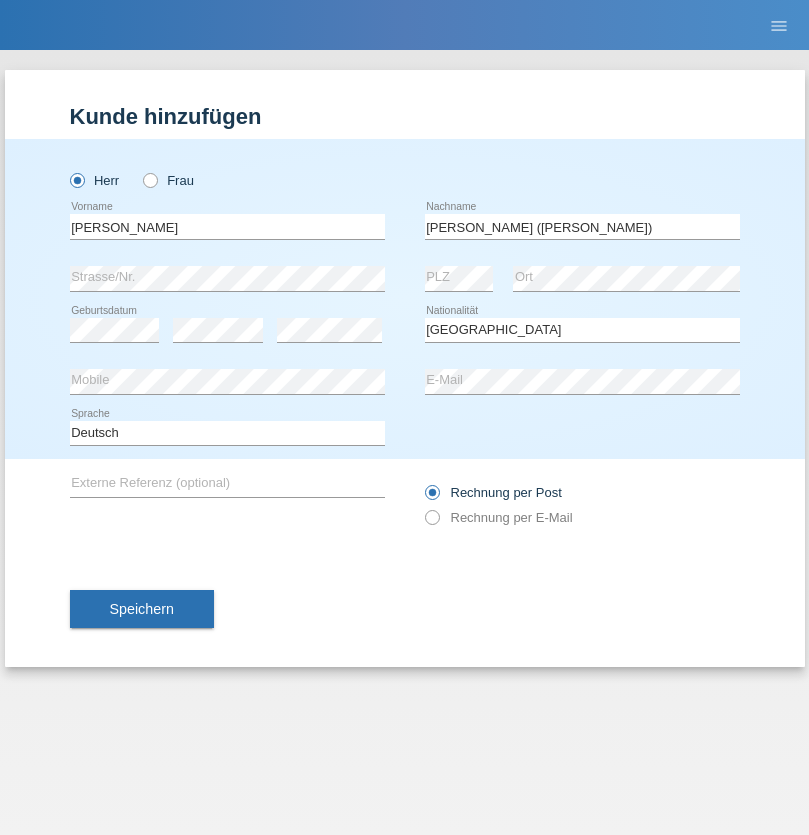 select on "C" 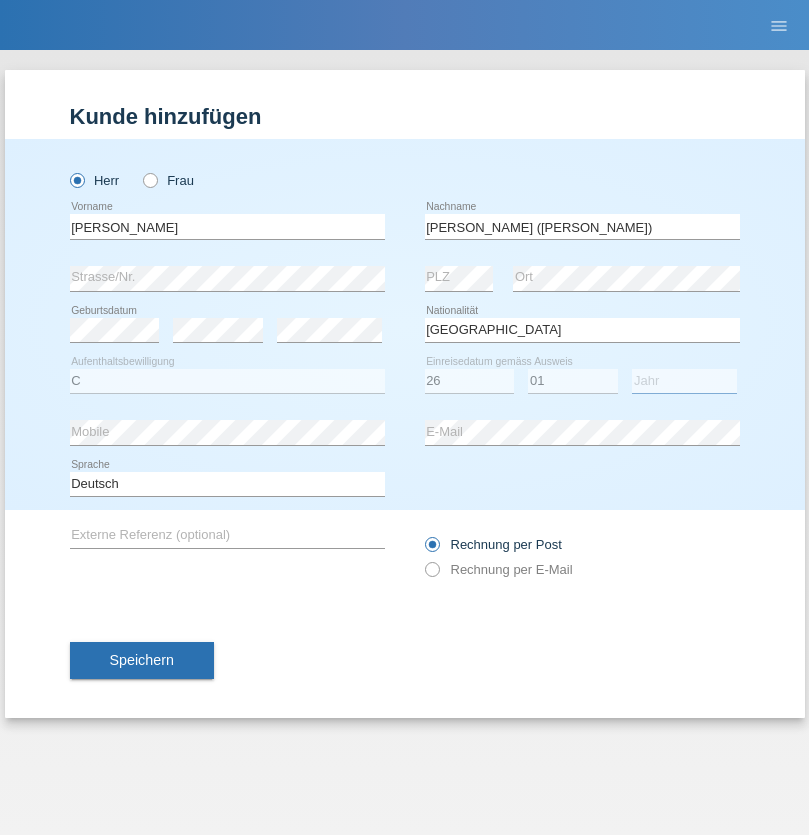 select on "2021" 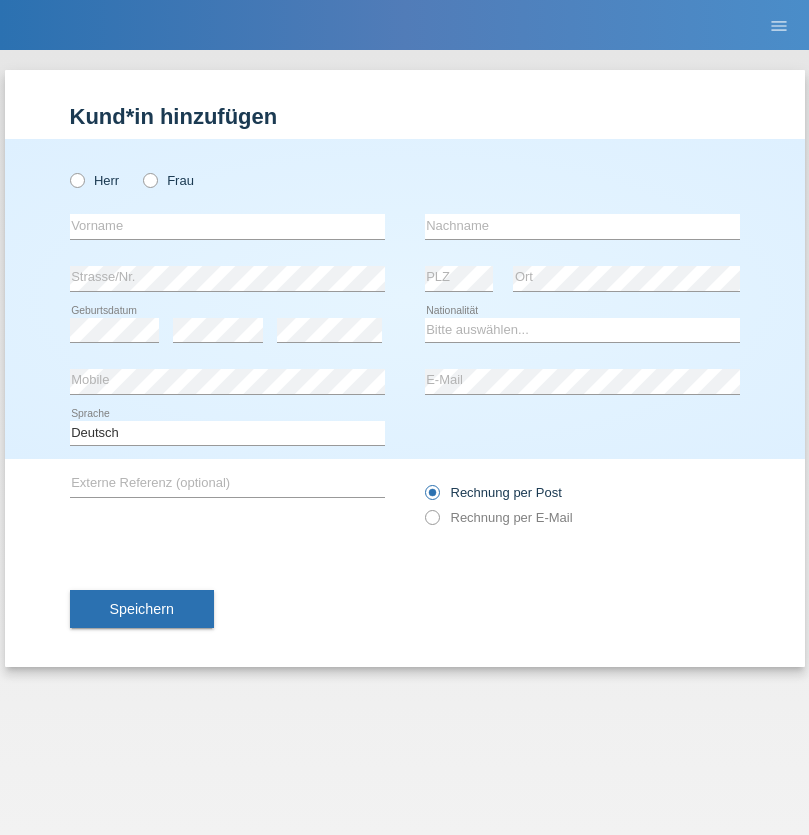 scroll, scrollTop: 0, scrollLeft: 0, axis: both 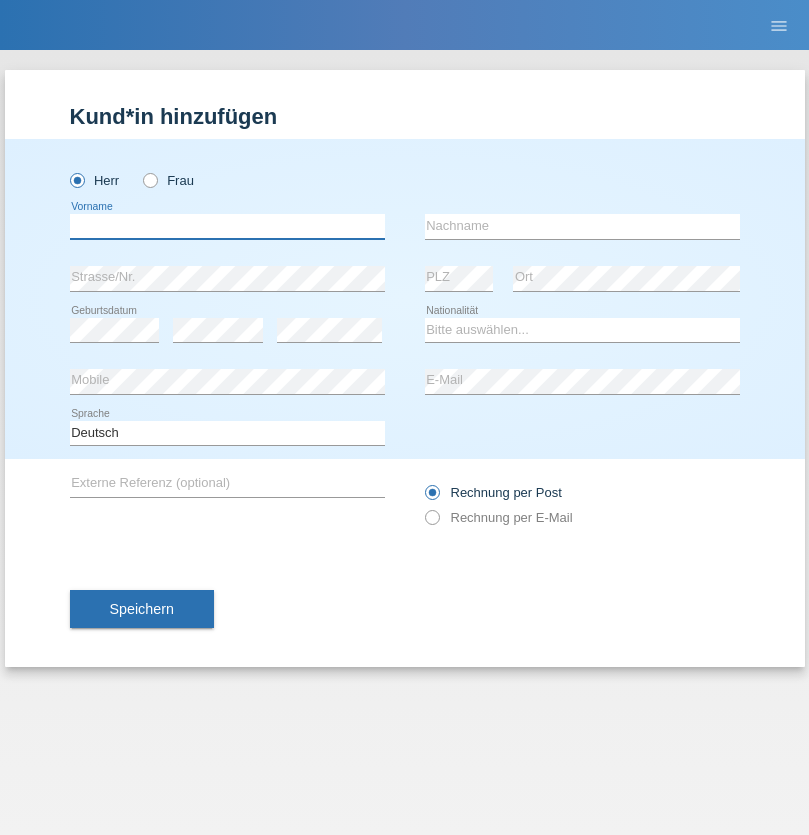 click at bounding box center [227, 226] 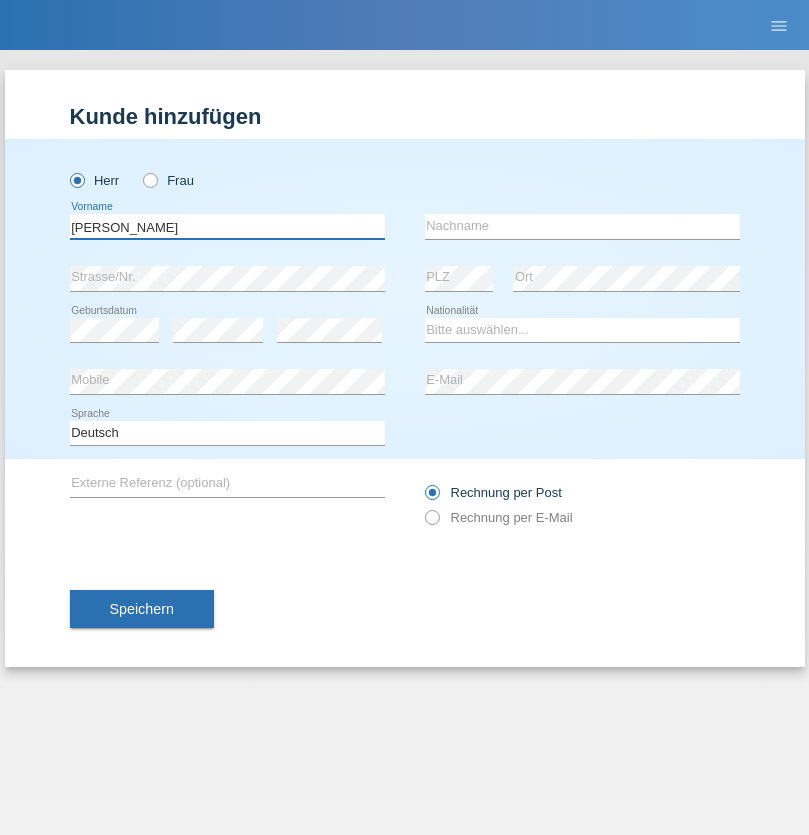 type on "Viktor" 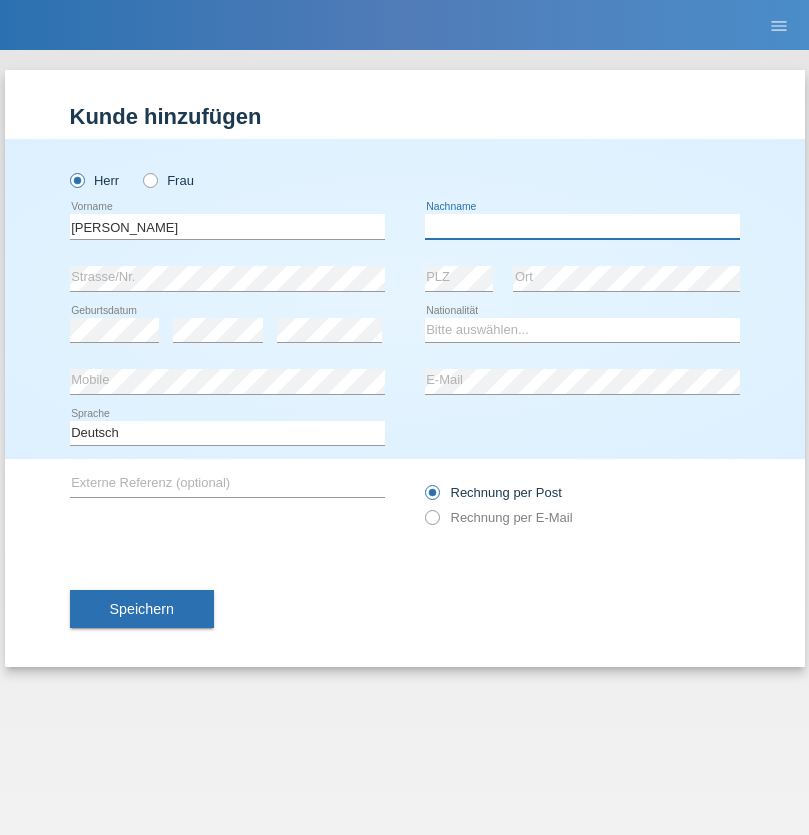 click at bounding box center [582, 226] 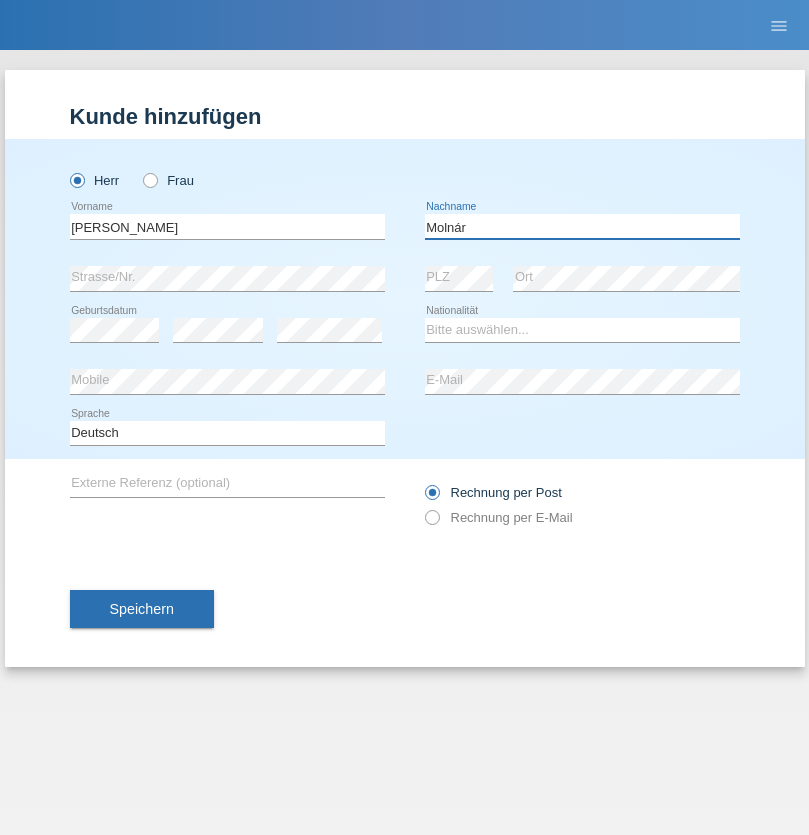 type on "Molnár" 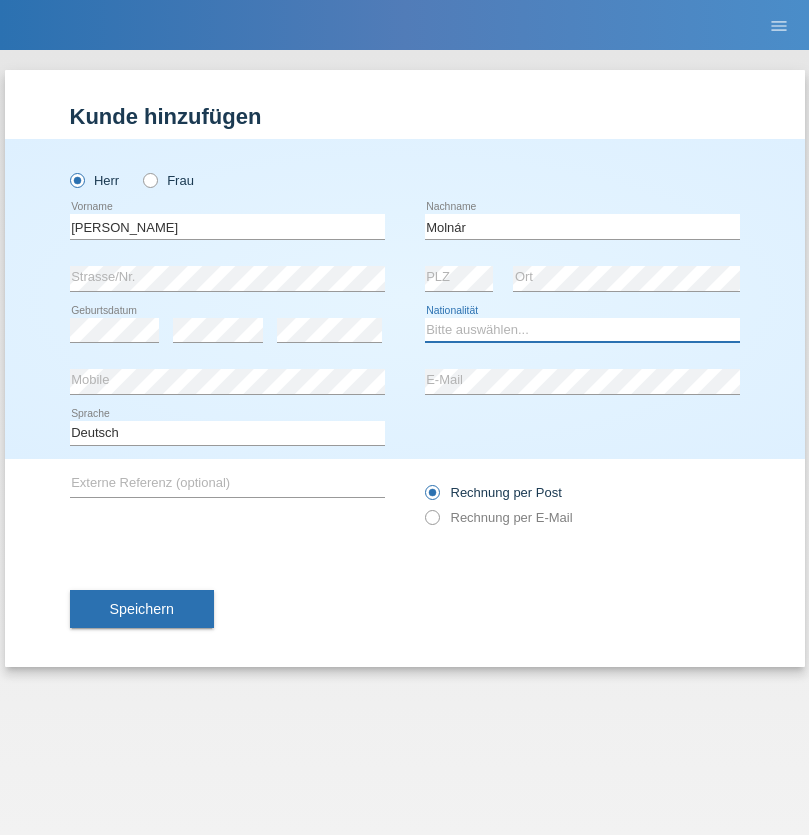 select on "HU" 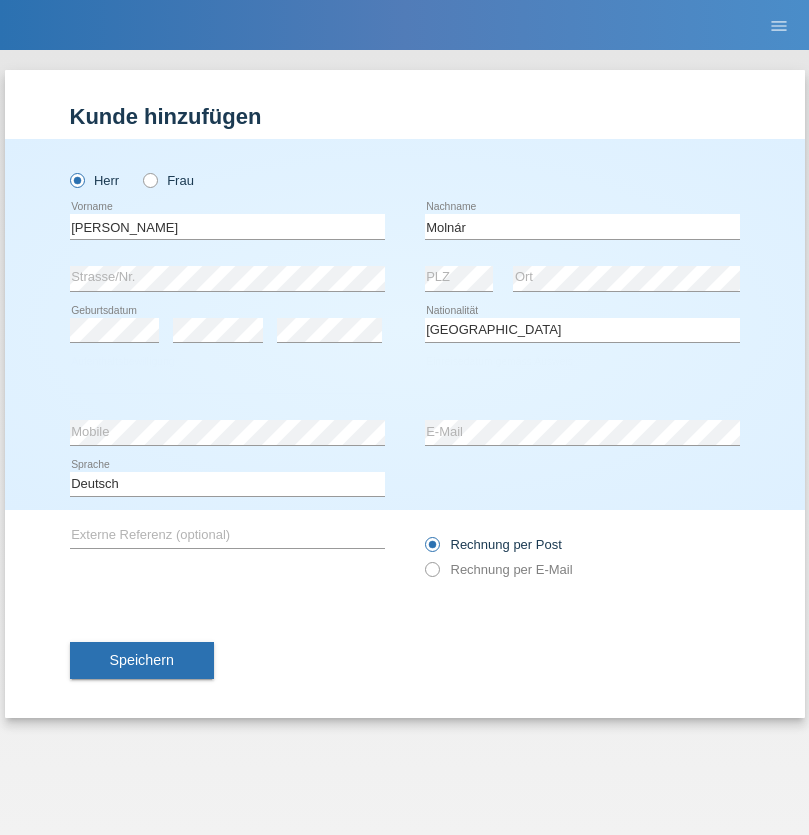 select on "C" 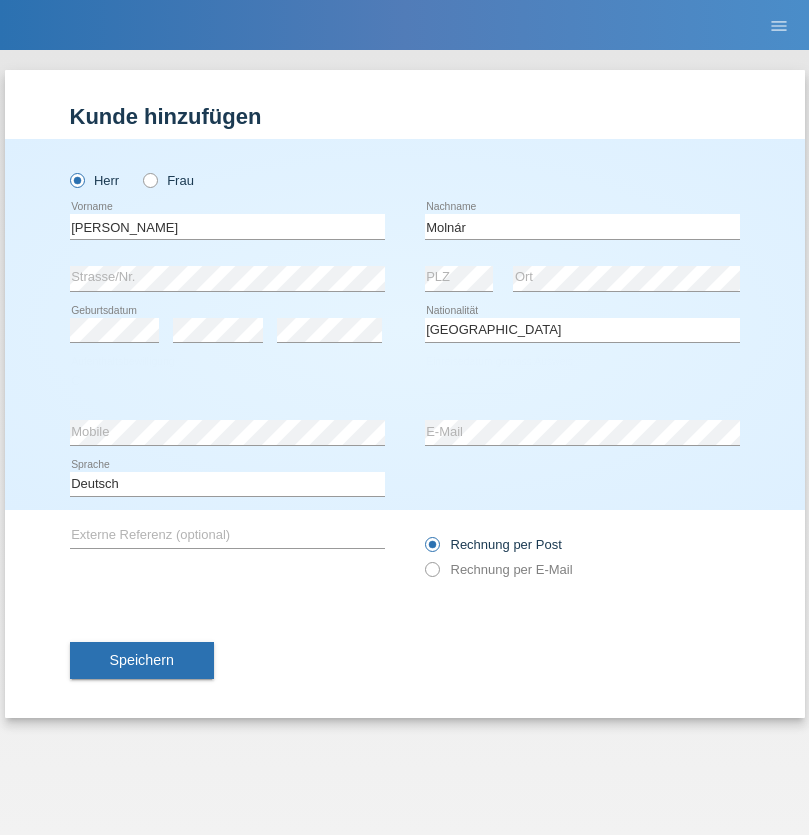 select on "14" 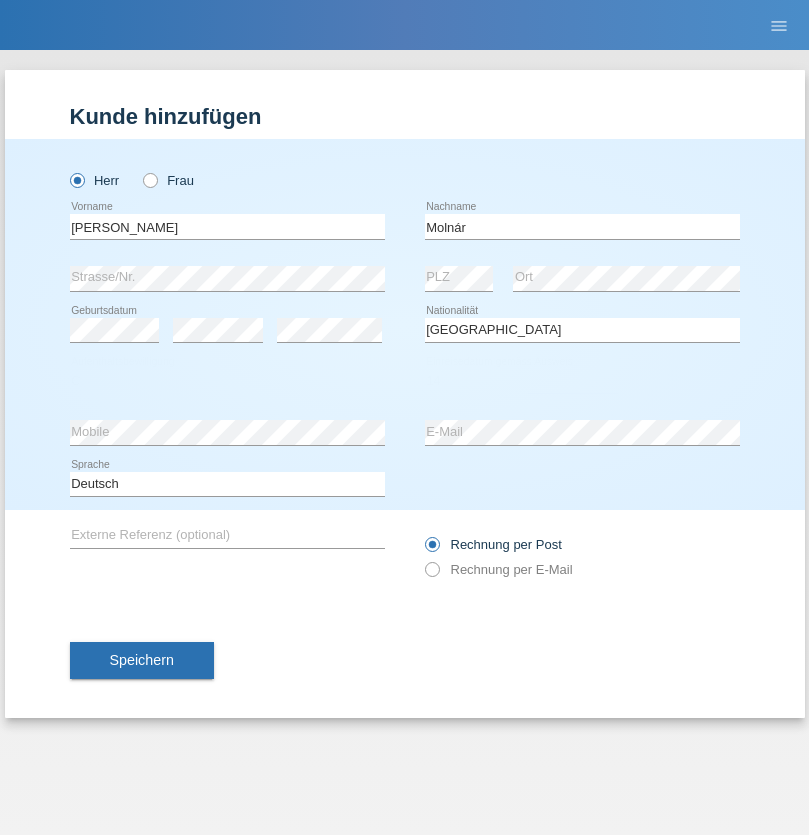 select on "03" 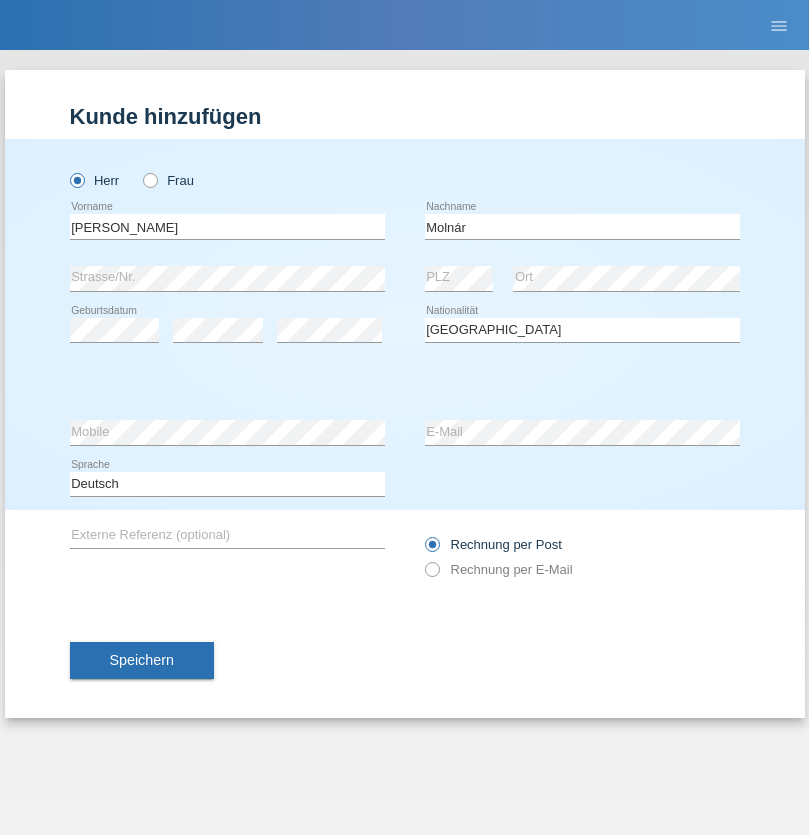 select on "2021" 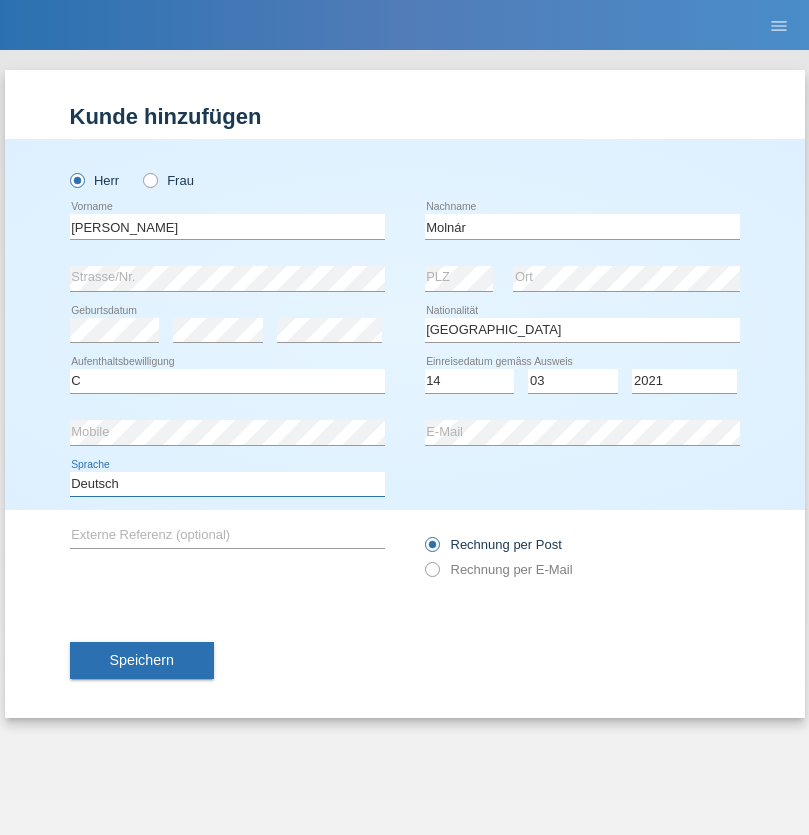 select on "en" 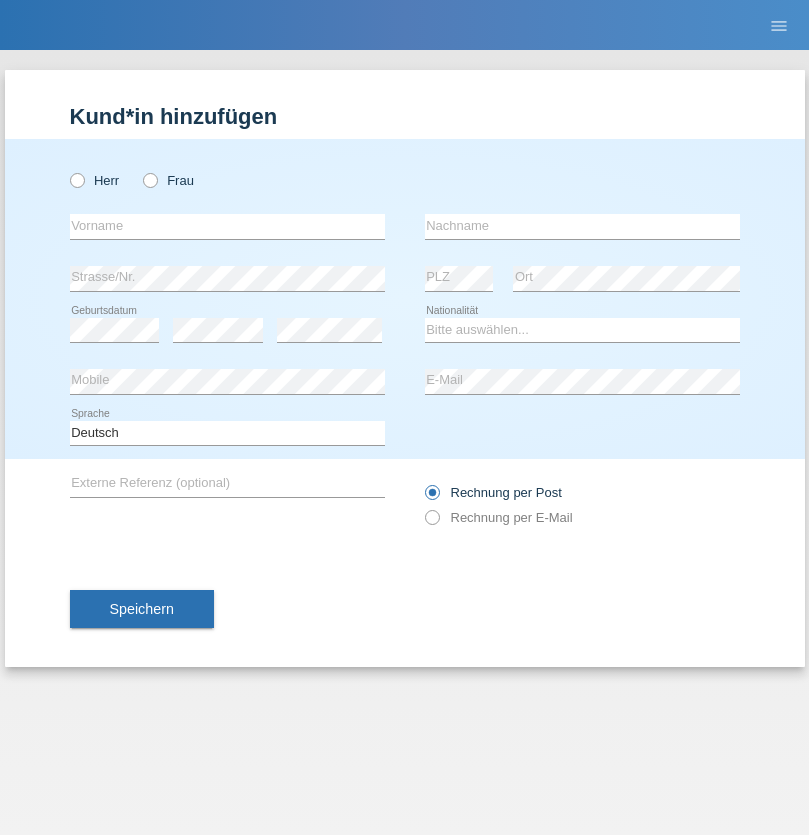 scroll, scrollTop: 0, scrollLeft: 0, axis: both 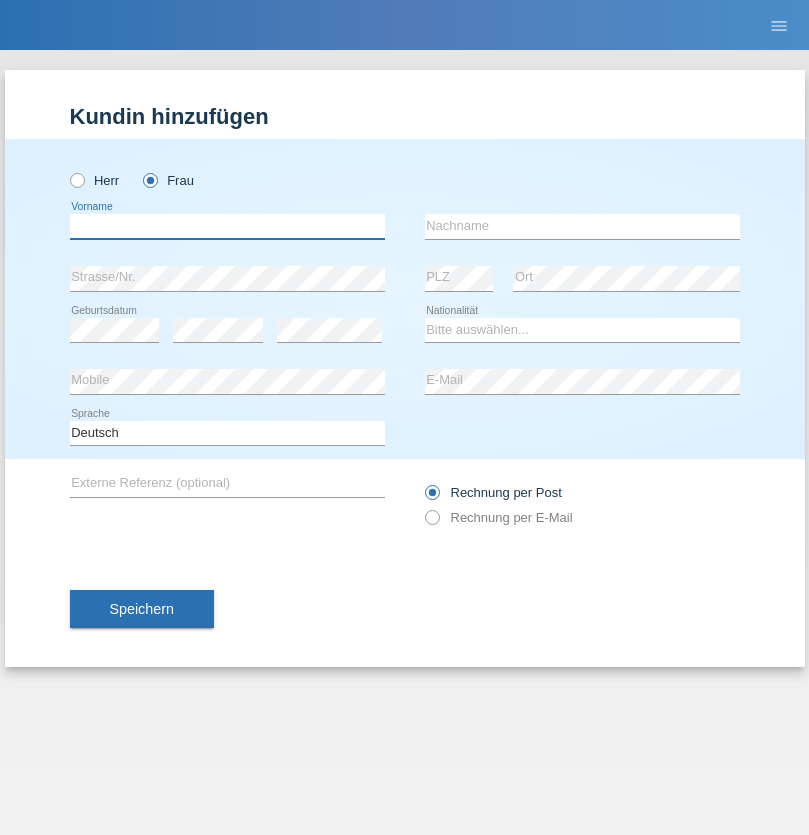 click at bounding box center (227, 226) 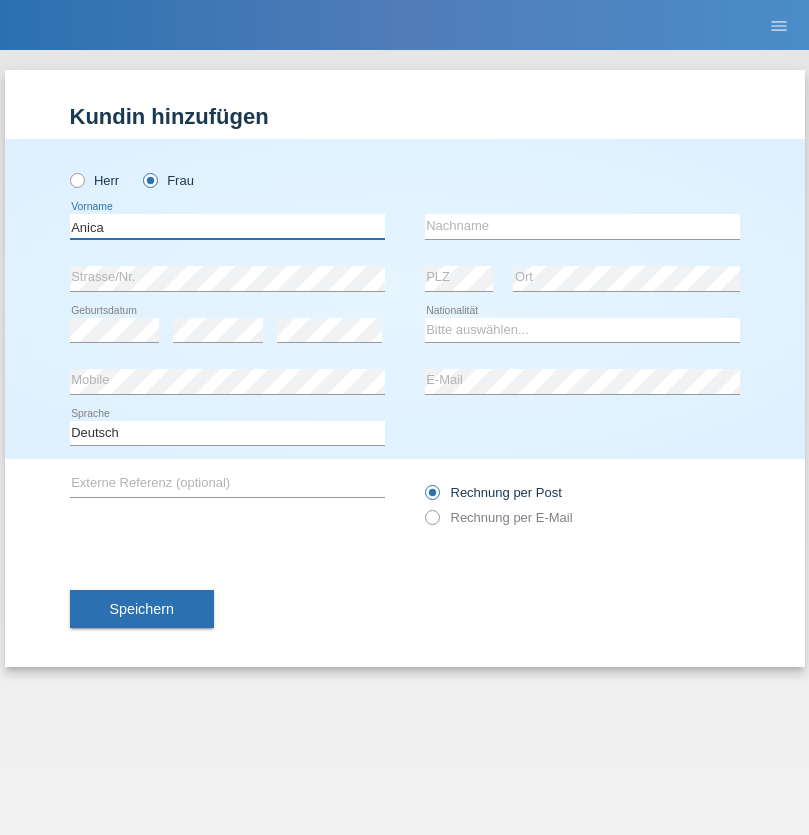 type on "Anica" 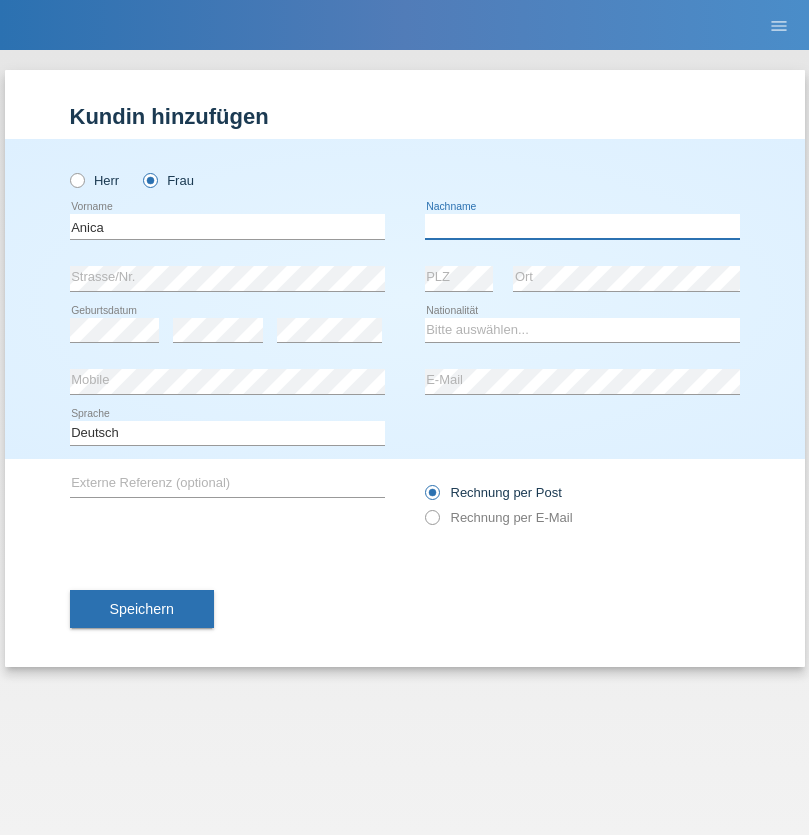 click at bounding box center [582, 226] 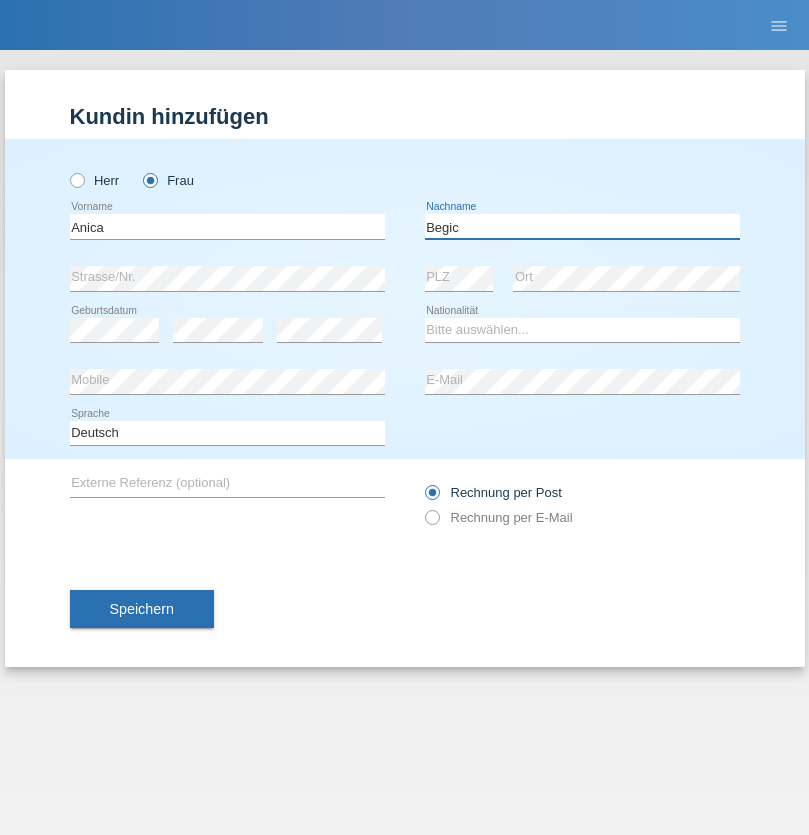 type on "Begic" 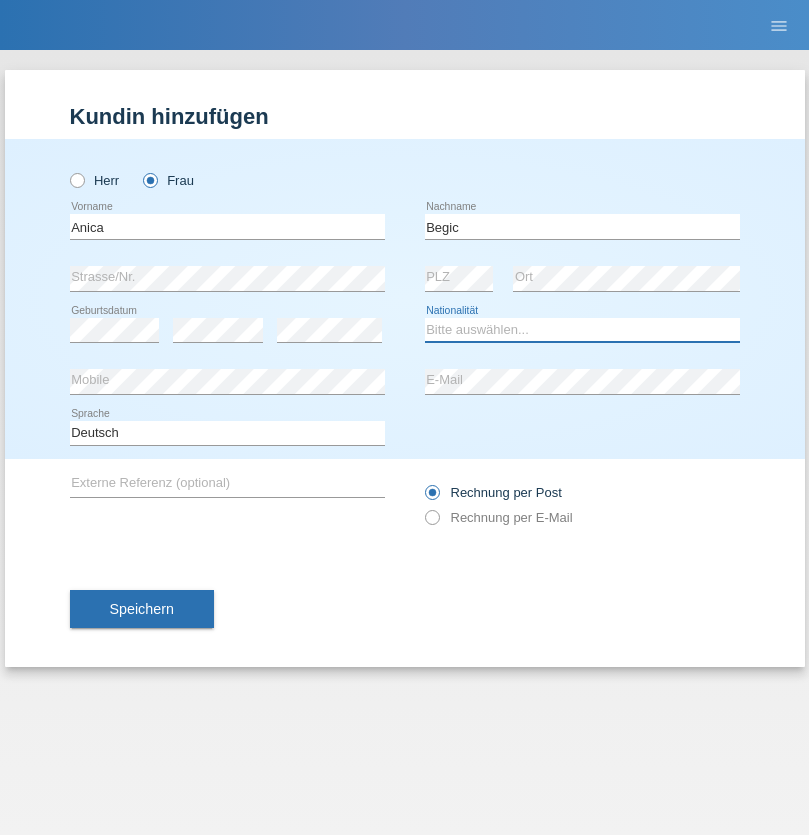 select on "CH" 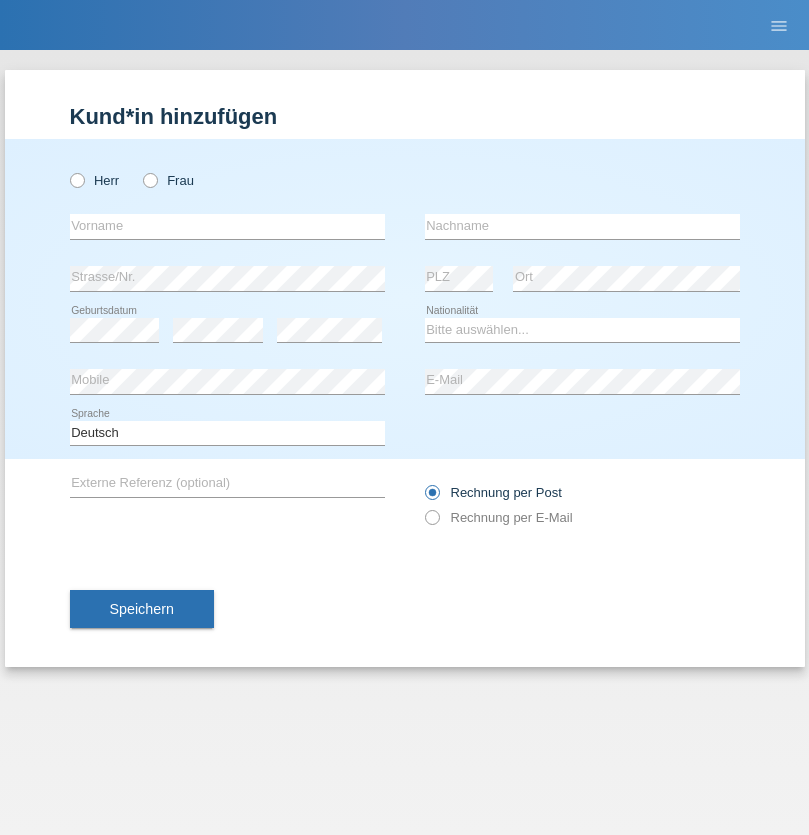 scroll, scrollTop: 0, scrollLeft: 0, axis: both 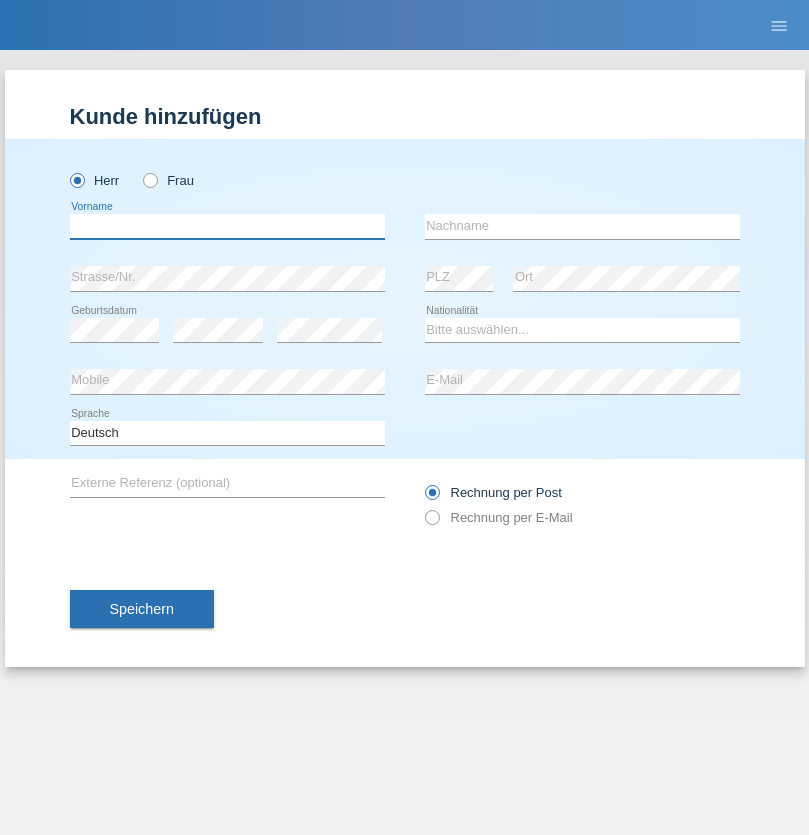 click at bounding box center [227, 226] 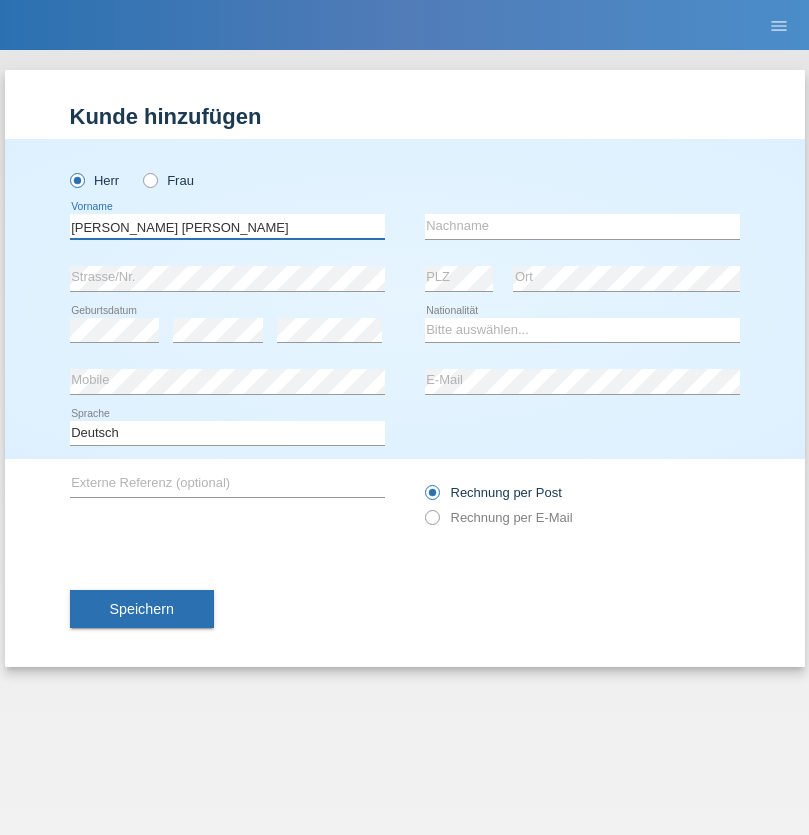 type on "Pereira de oliveira" 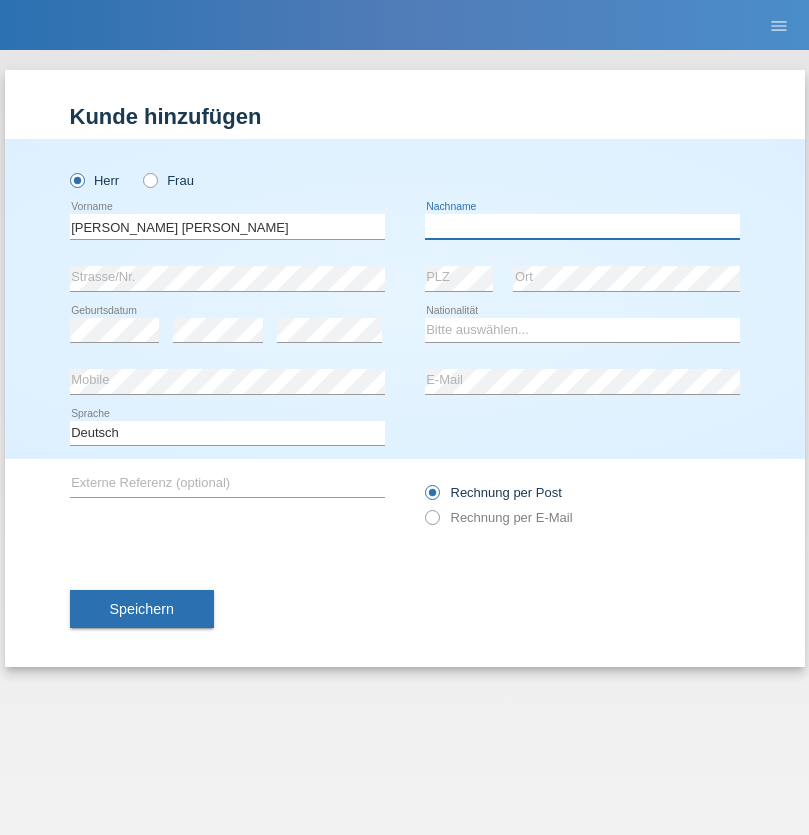 click at bounding box center (582, 226) 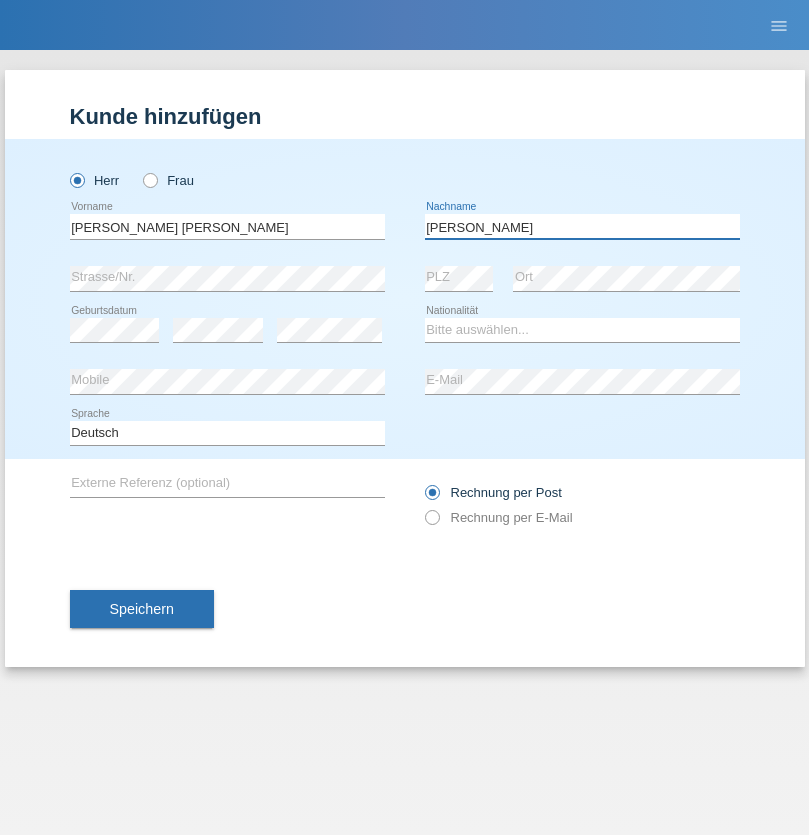 type on "Luis jose" 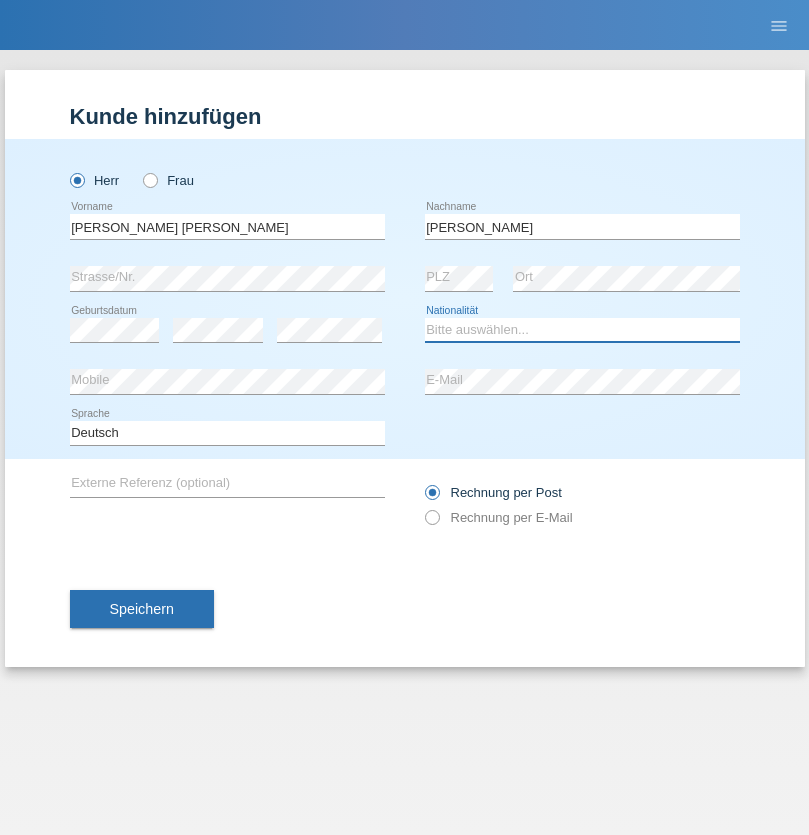 select on "CH" 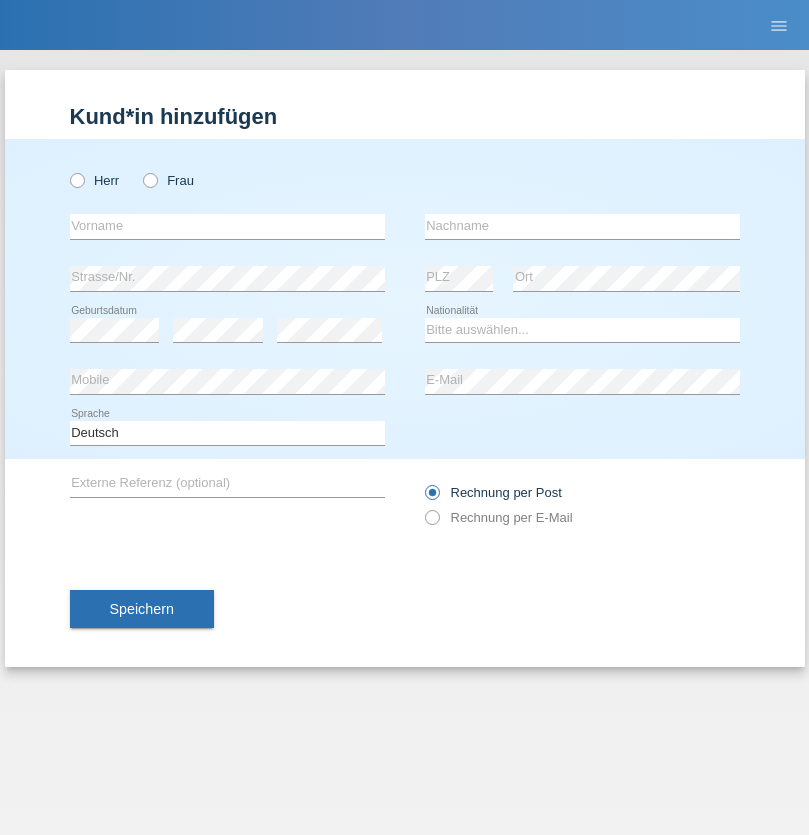 scroll, scrollTop: 0, scrollLeft: 0, axis: both 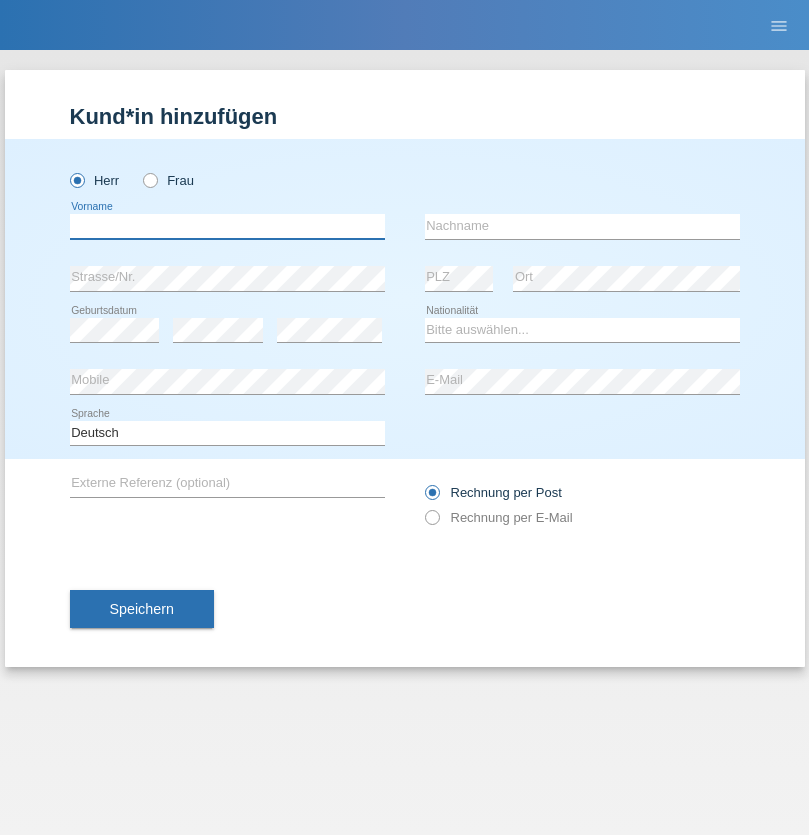 click at bounding box center [227, 226] 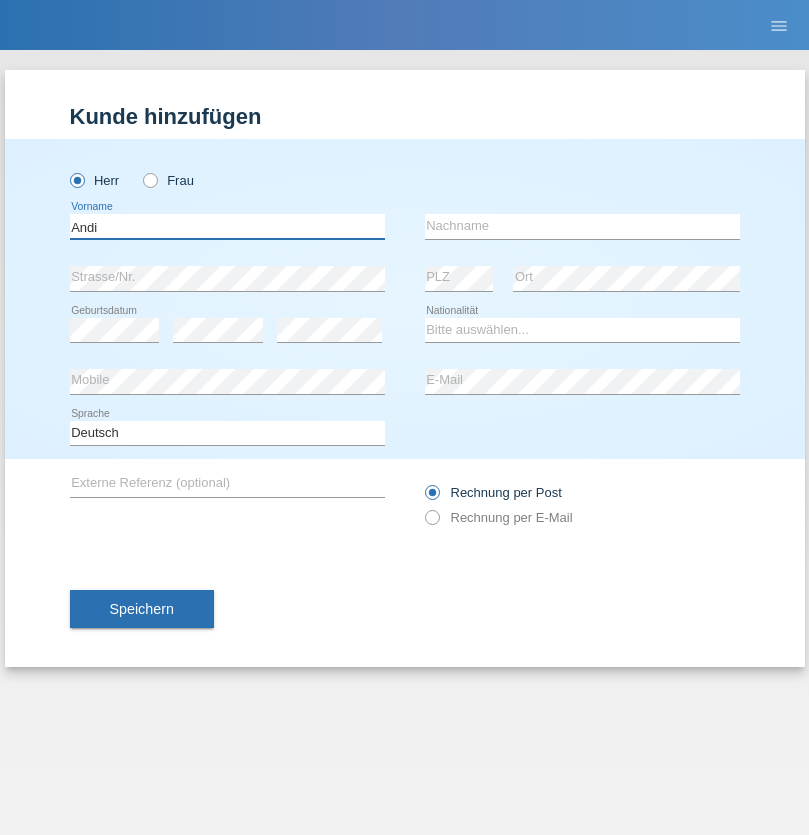 type on "Andi" 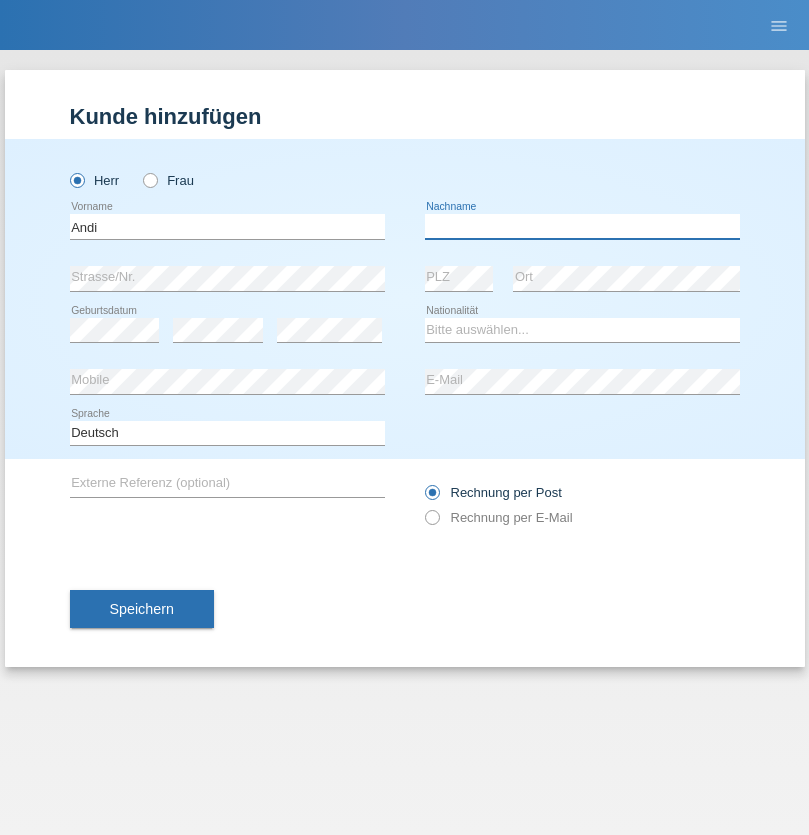 click at bounding box center [582, 226] 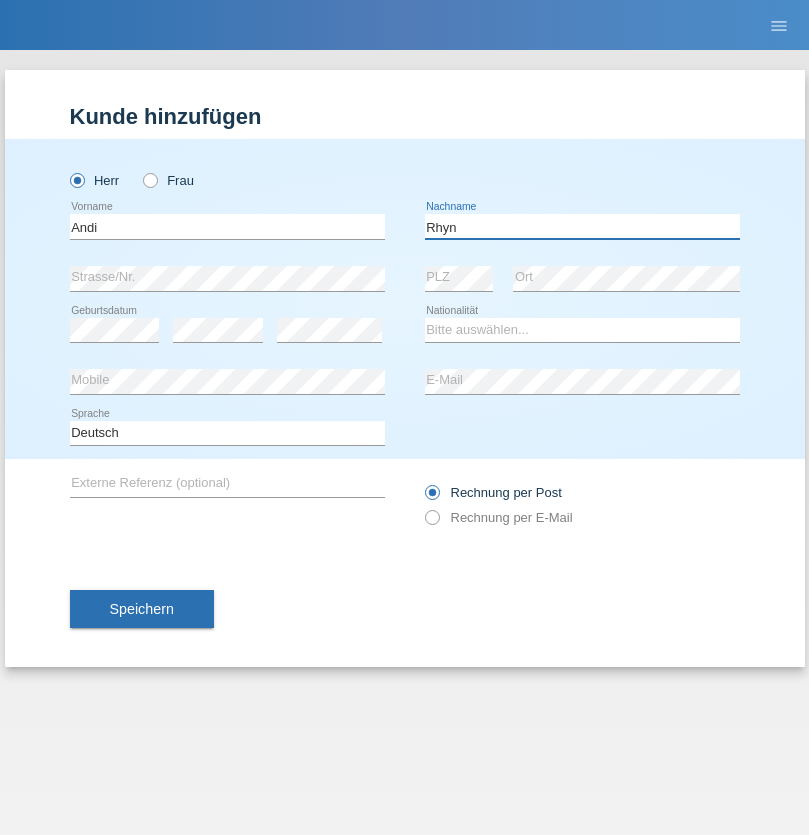 type on "Rhyn" 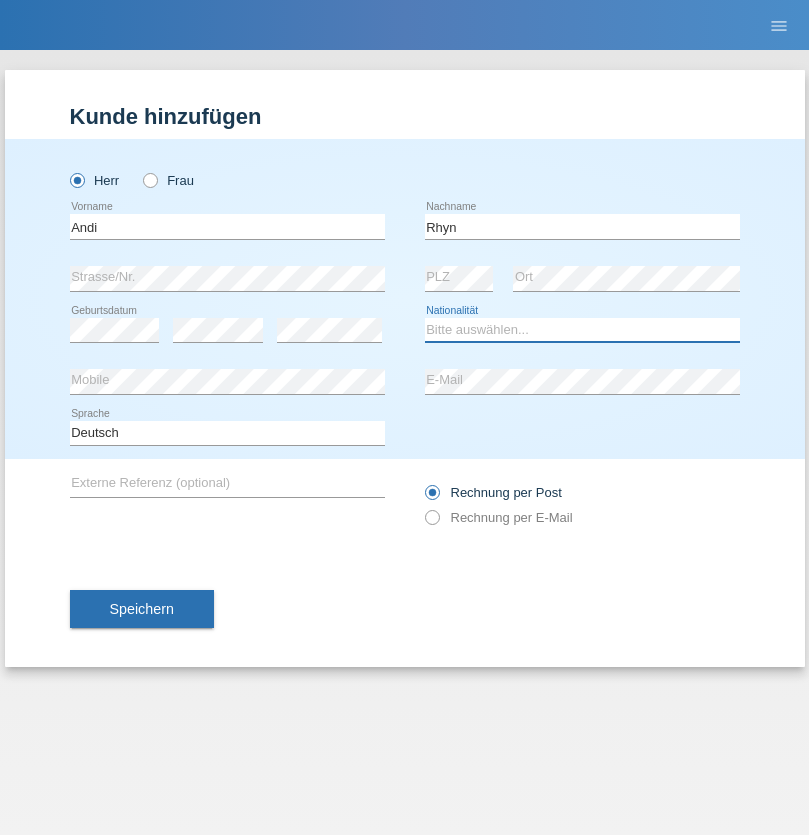 select on "CH" 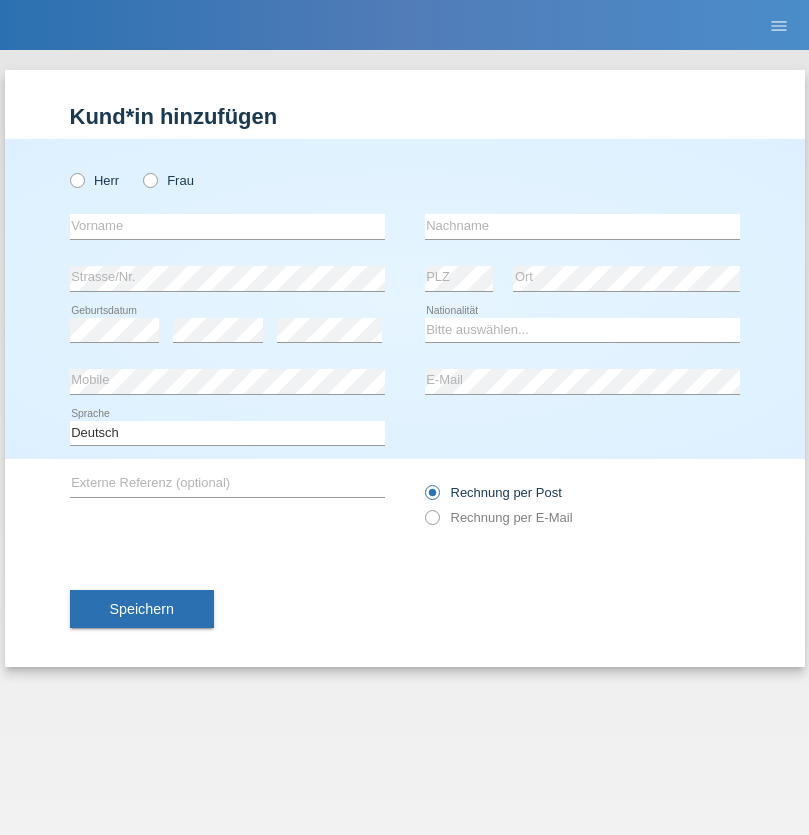 scroll, scrollTop: 0, scrollLeft: 0, axis: both 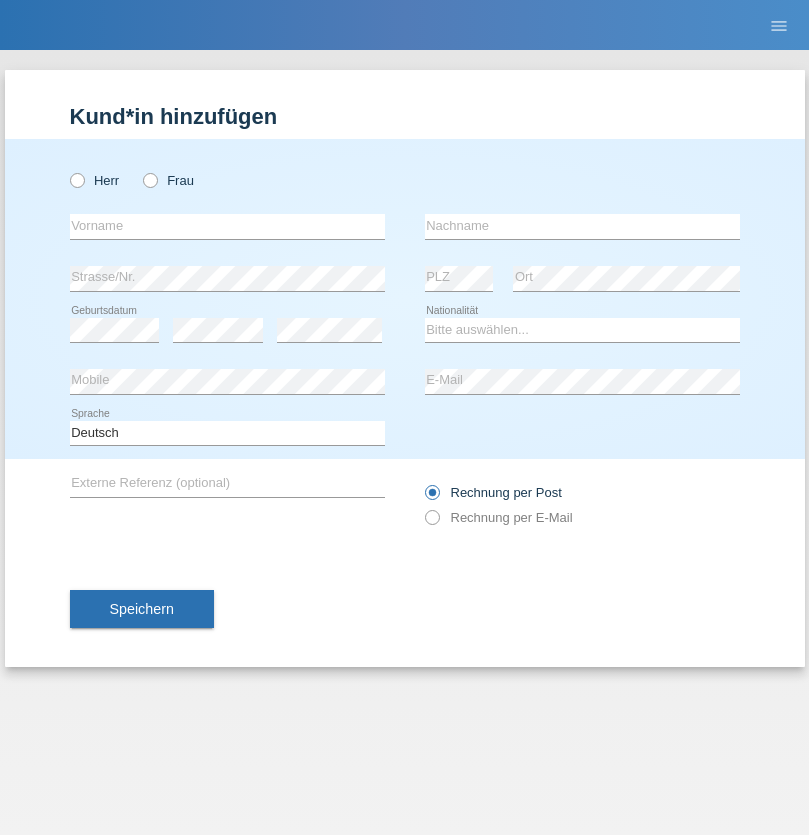 radio on "true" 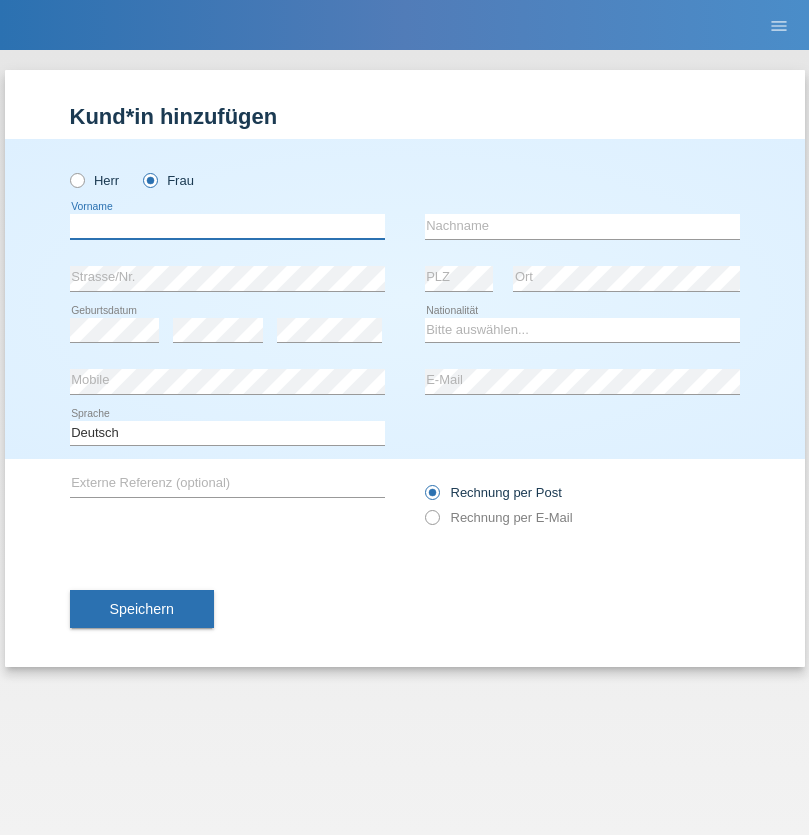 click at bounding box center (227, 226) 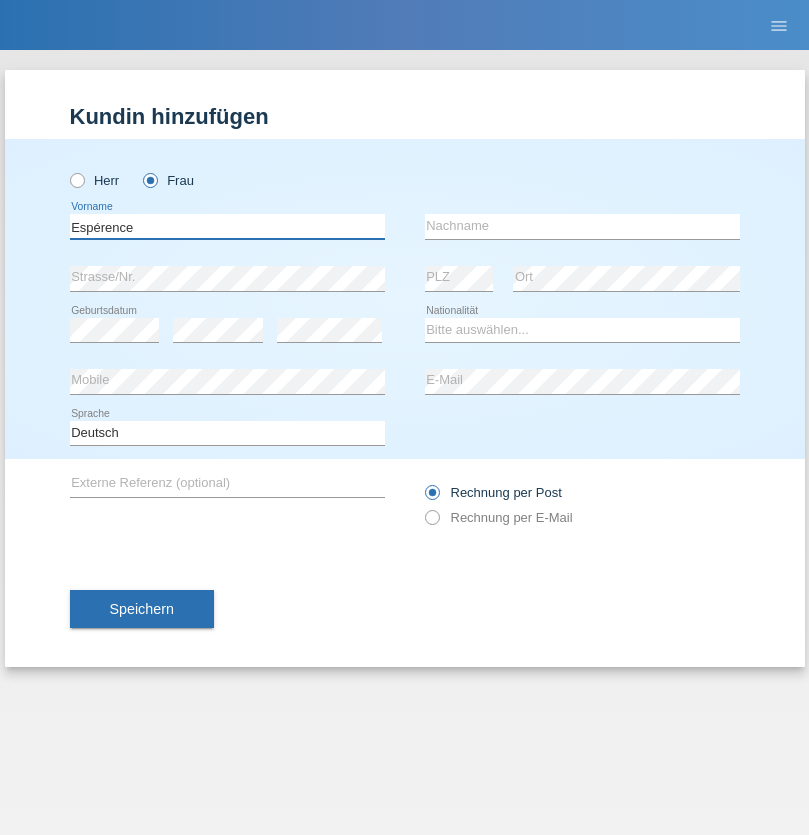 type on "Espérence" 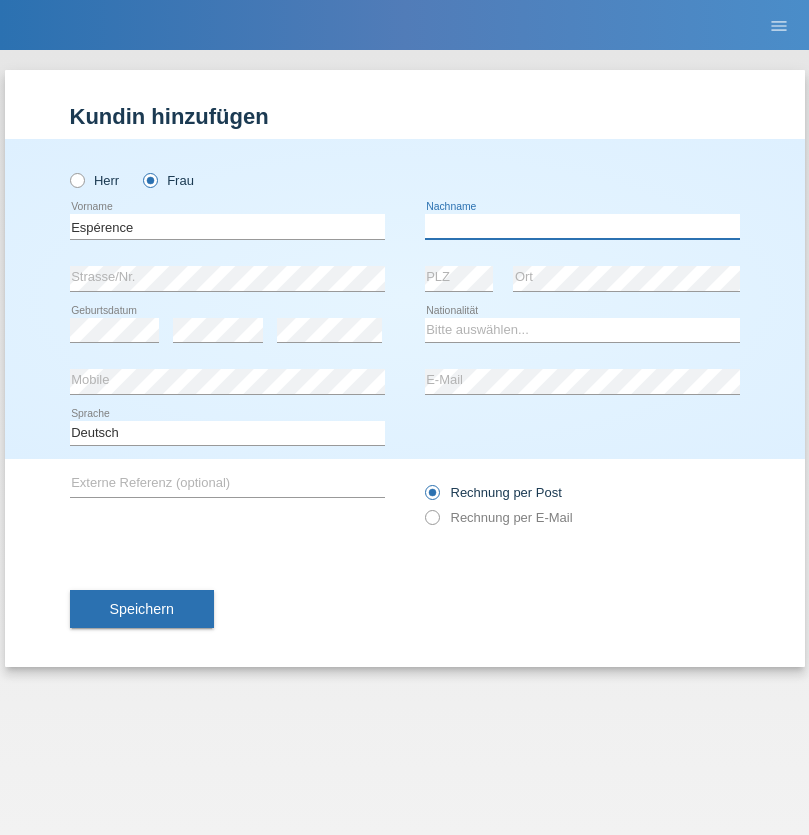 click at bounding box center (582, 226) 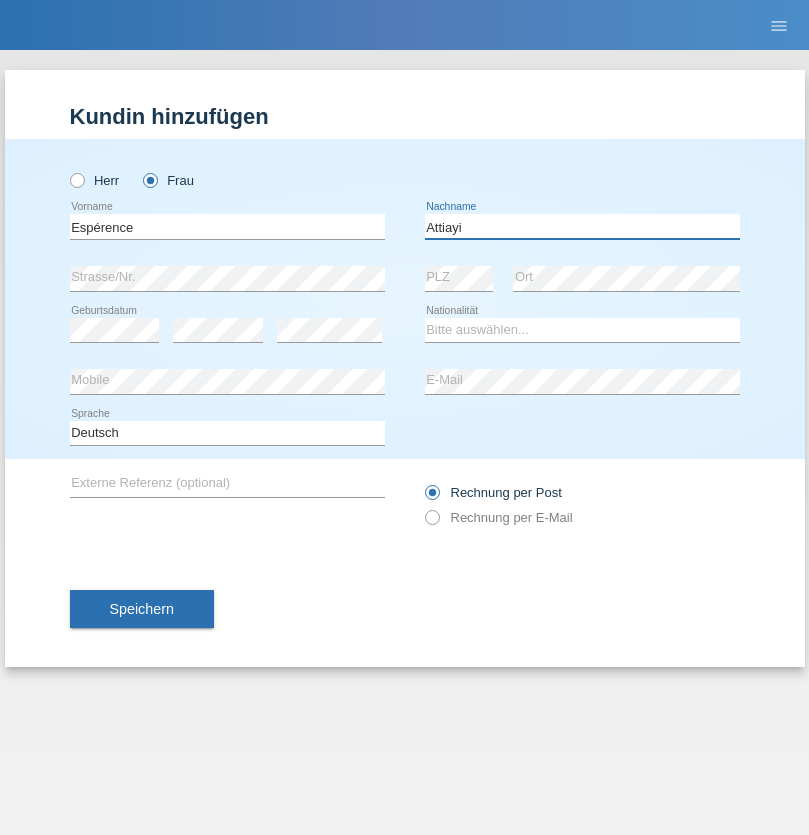 type on "Attiayi" 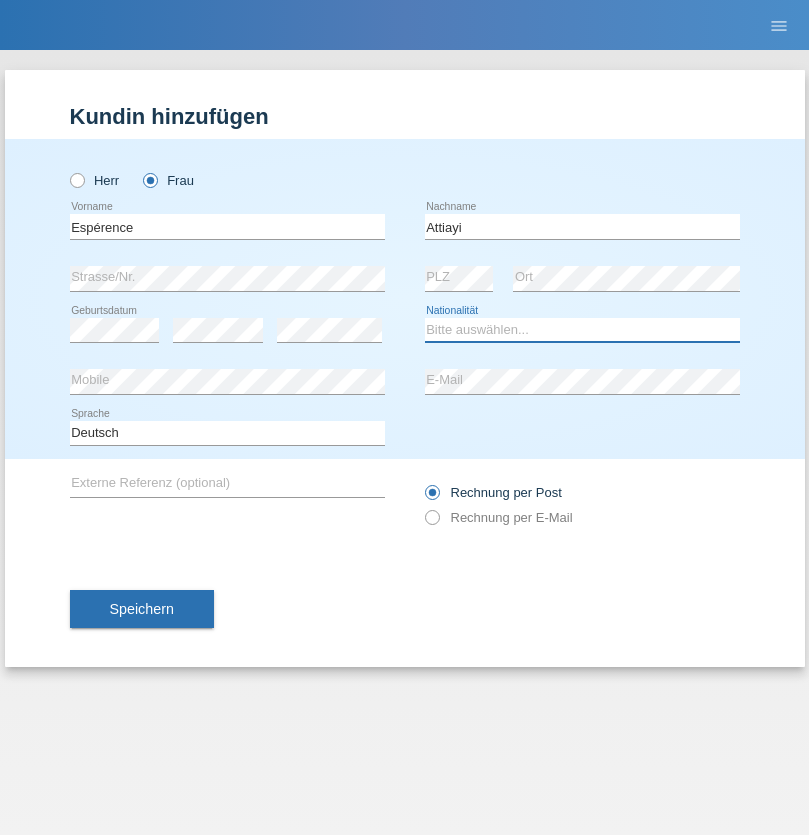 select on "CH" 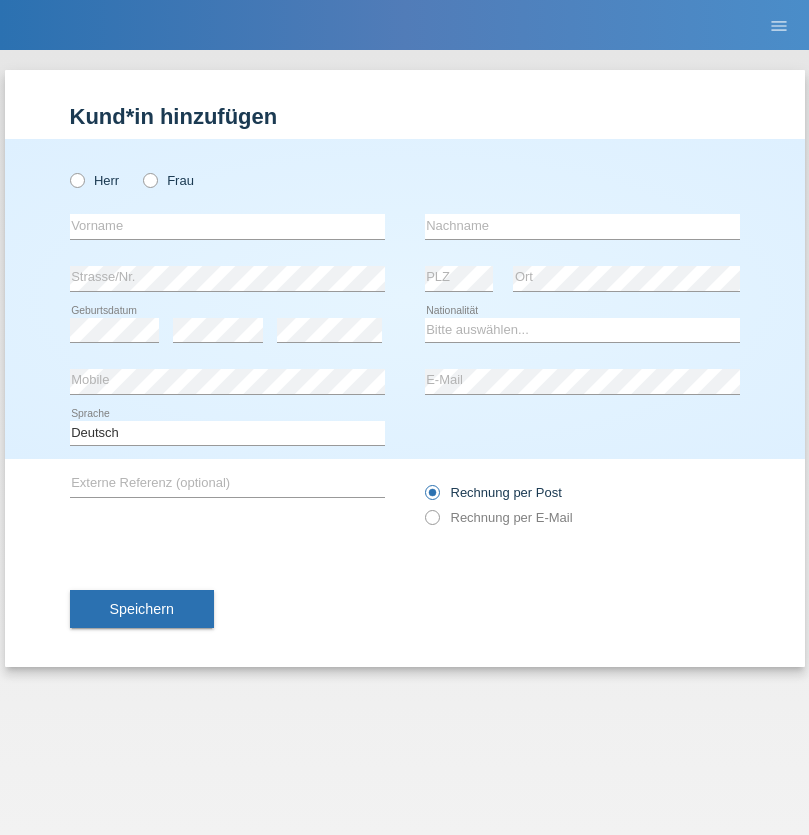 scroll, scrollTop: 0, scrollLeft: 0, axis: both 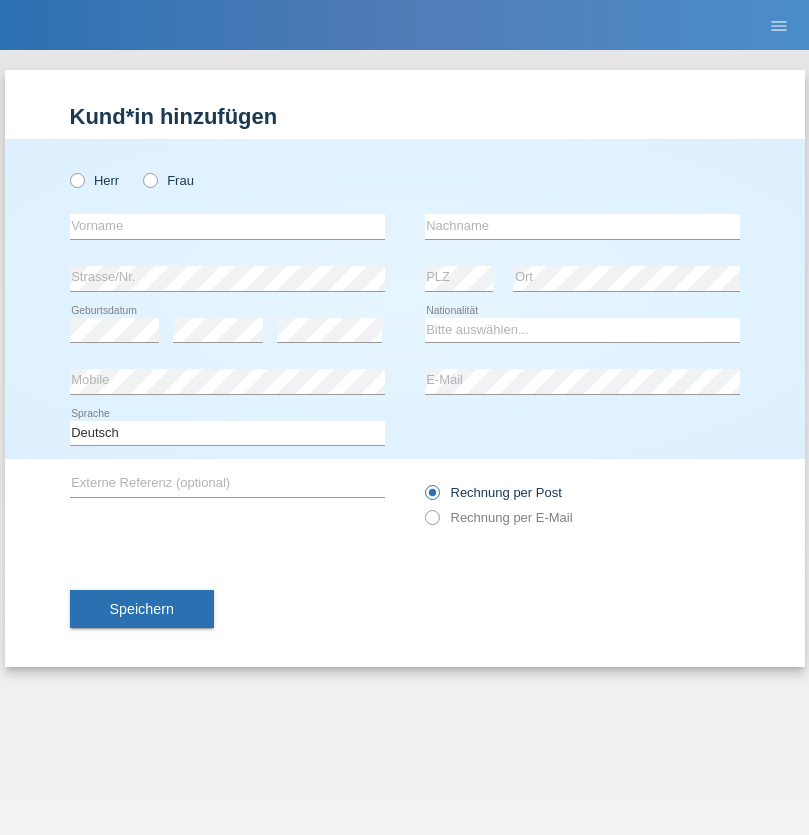 radio on "true" 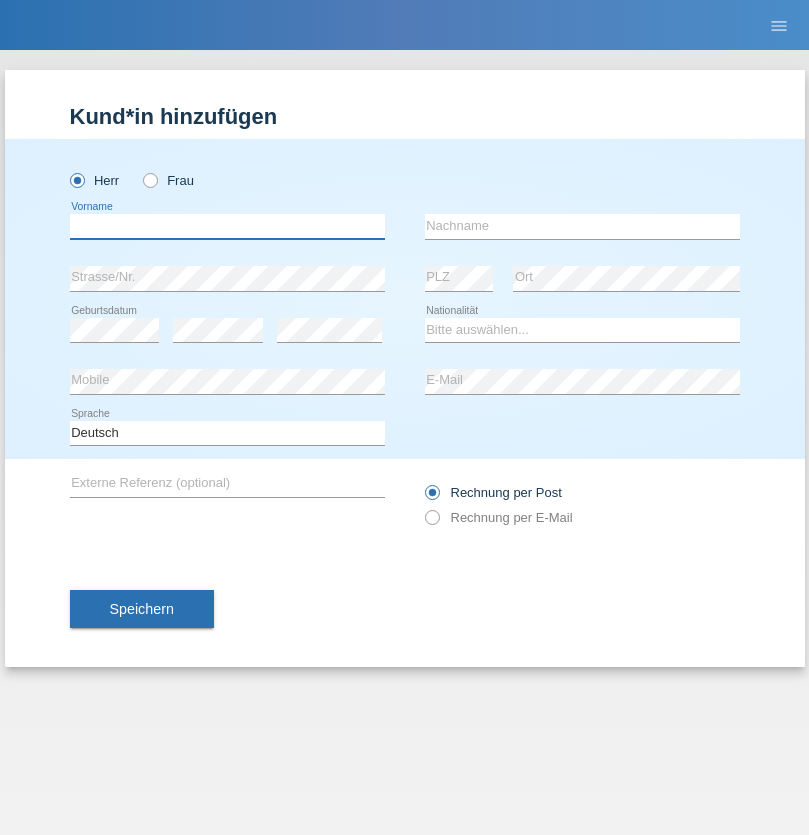 click at bounding box center [227, 226] 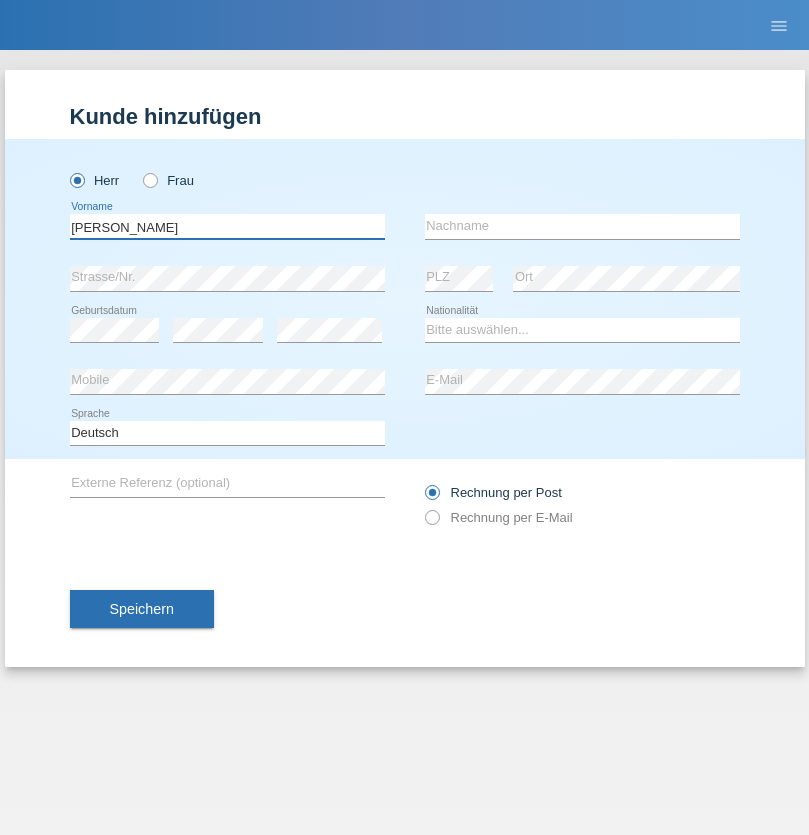type on "[PERSON_NAME]" 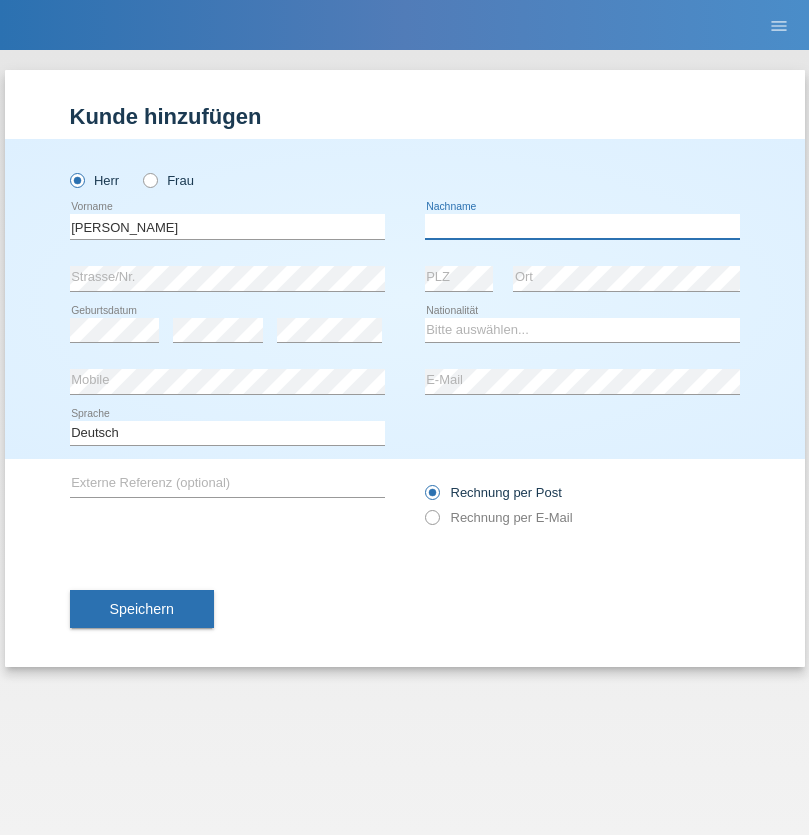 click at bounding box center (582, 226) 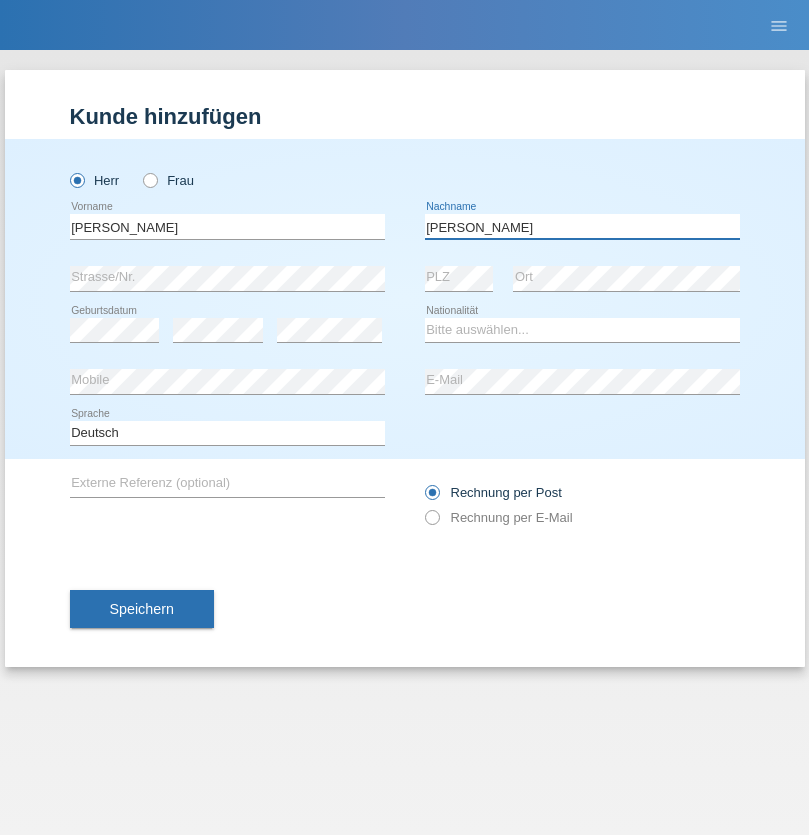 type on "[PERSON_NAME]" 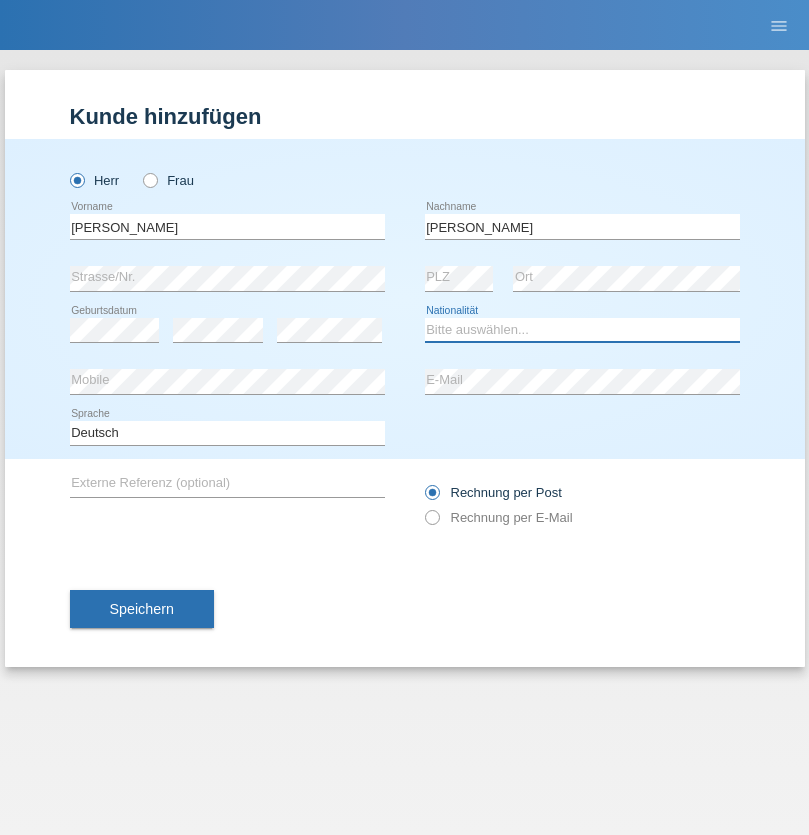 select on "CH" 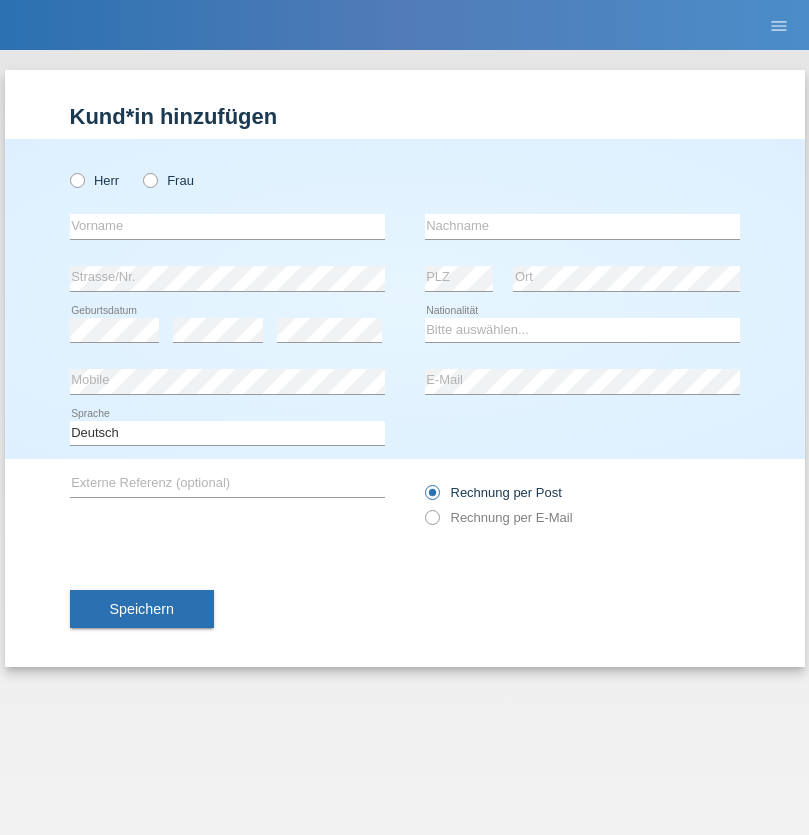 scroll, scrollTop: 0, scrollLeft: 0, axis: both 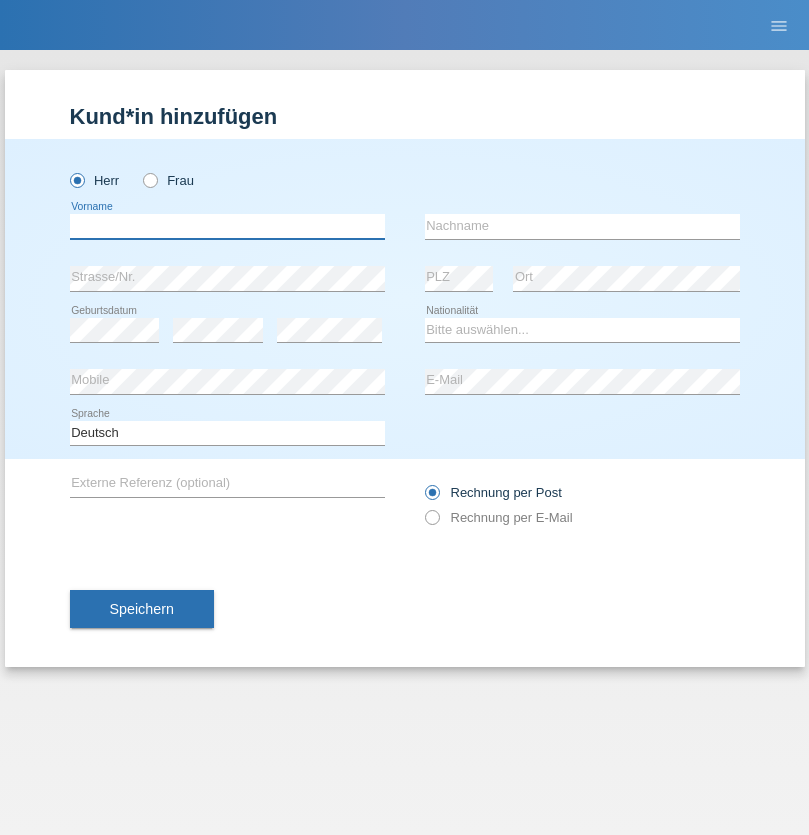 click at bounding box center (227, 226) 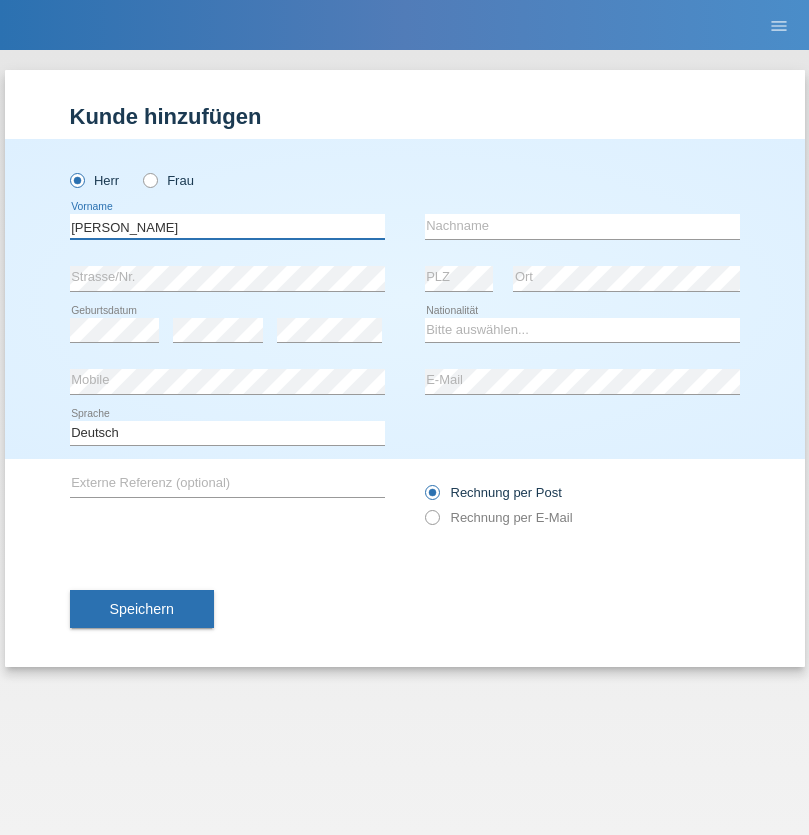 type on "[PERSON_NAME]" 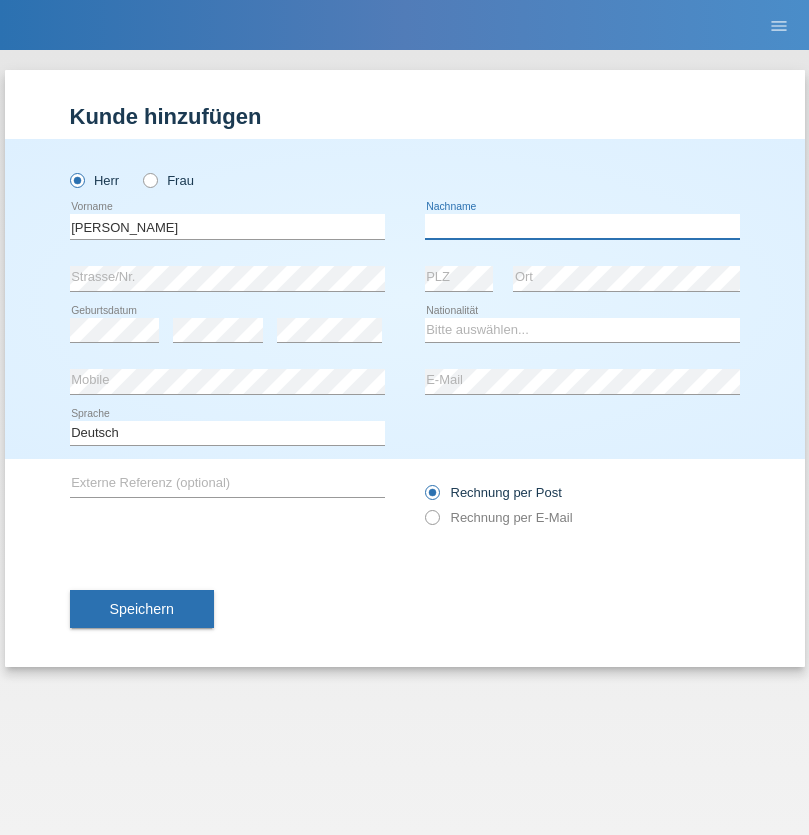 click at bounding box center (582, 226) 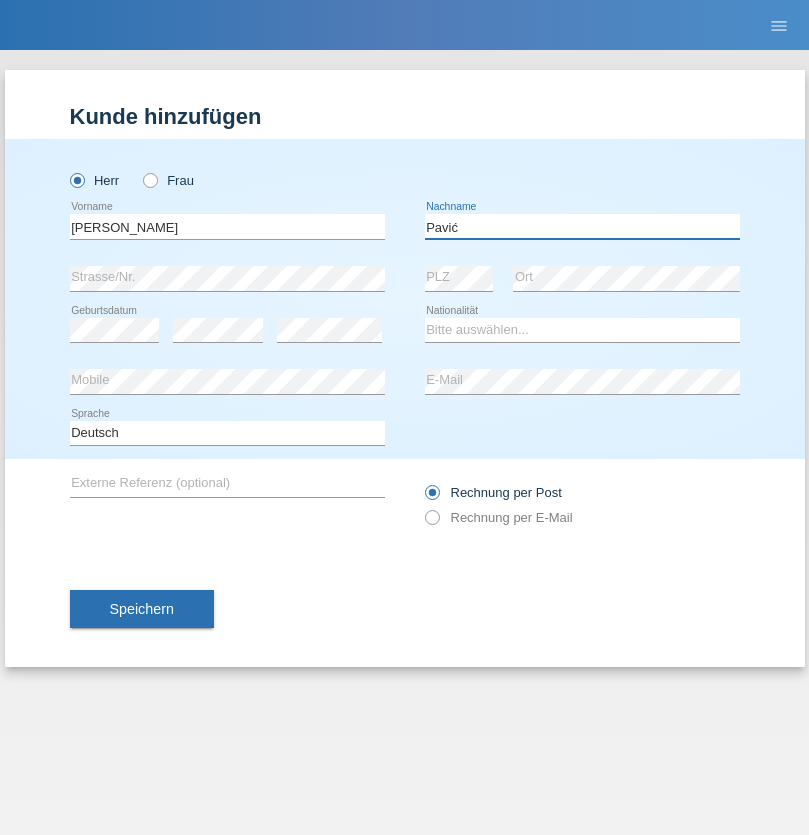 type on "Pavić" 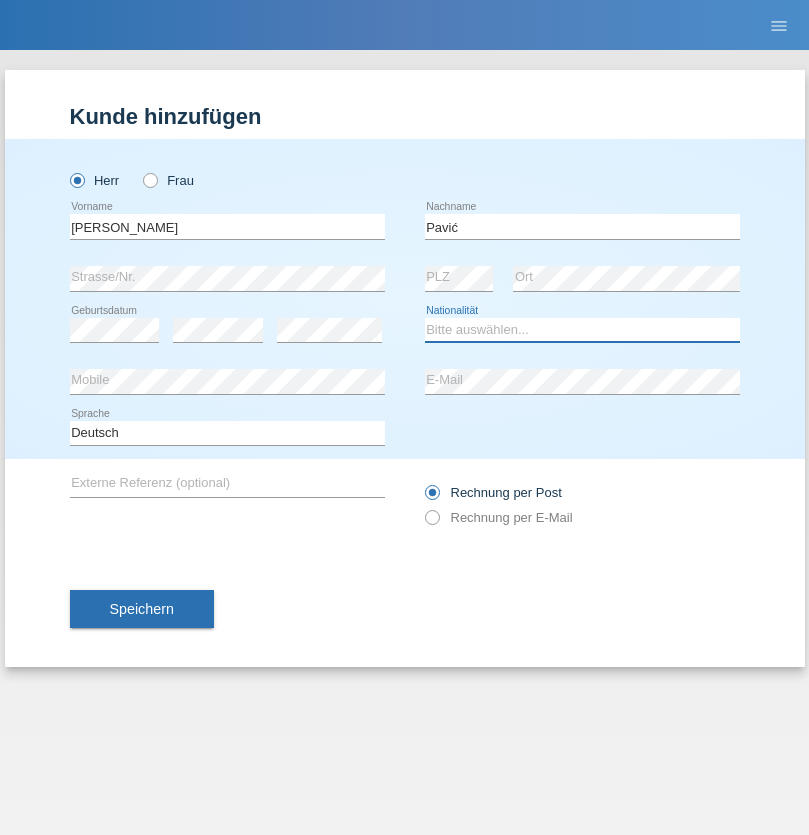 select on "HR" 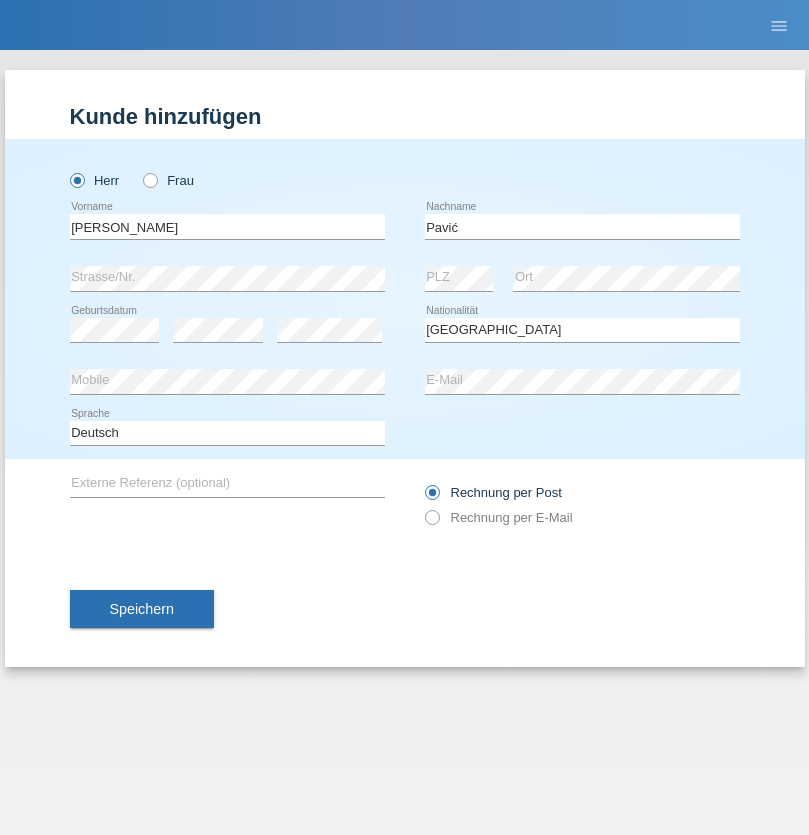 select on "C" 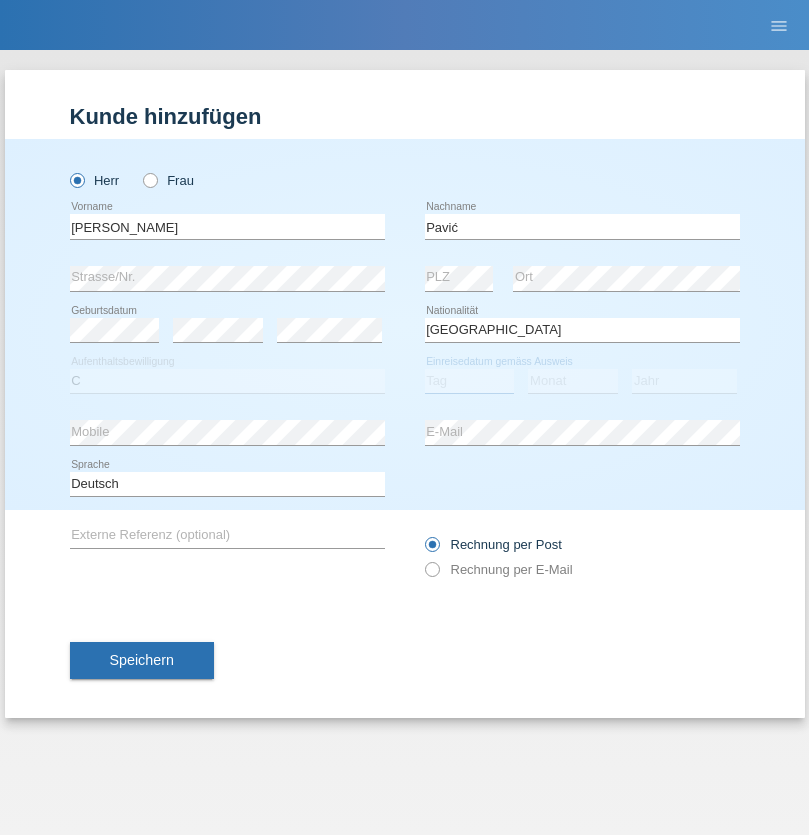 select on "21" 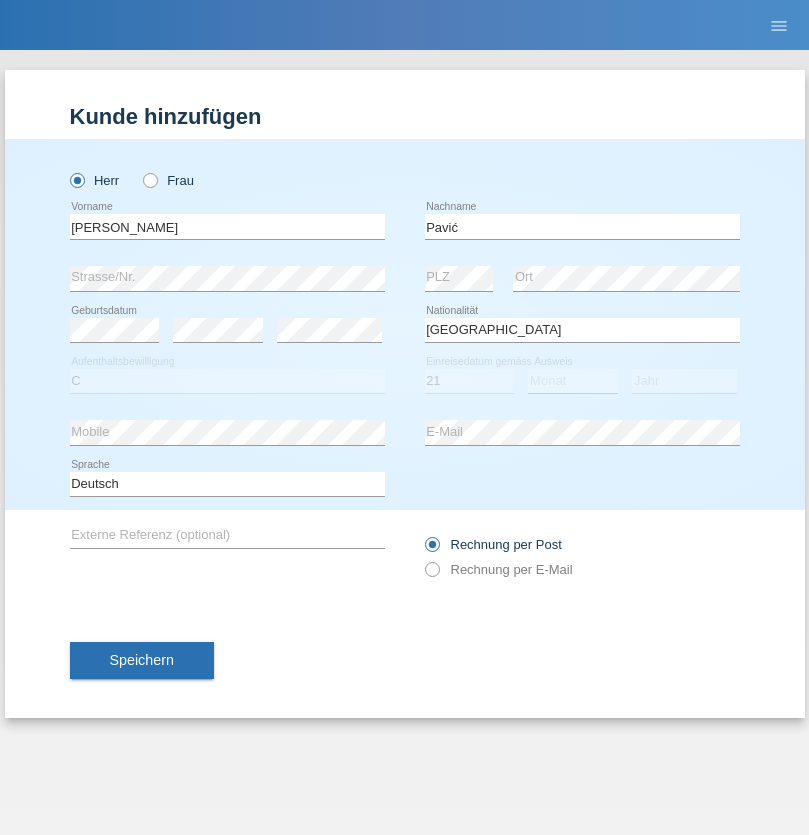 select on "04" 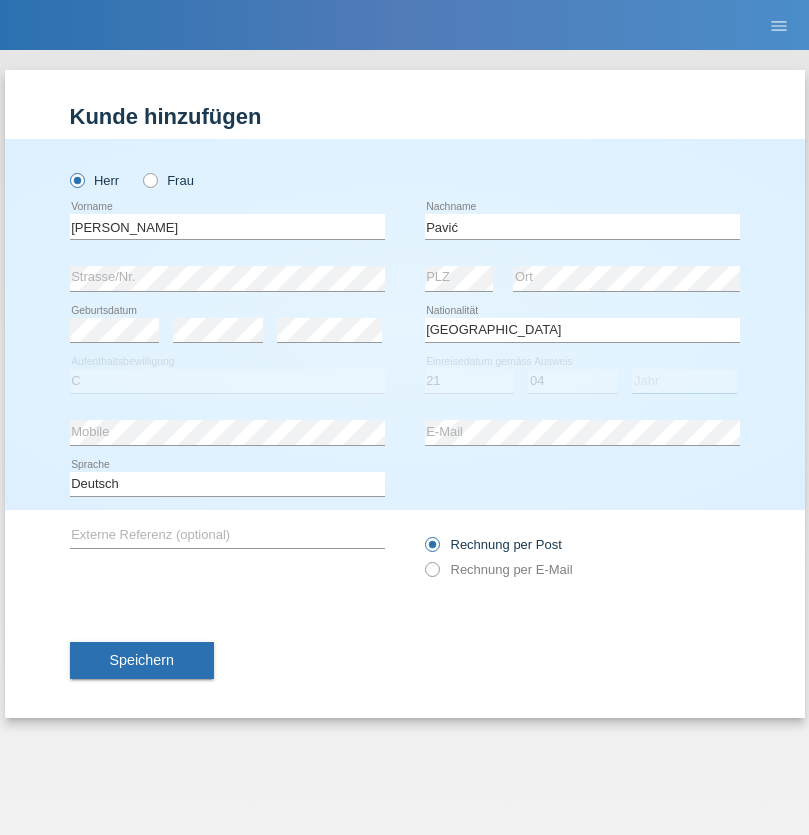 select on "2006" 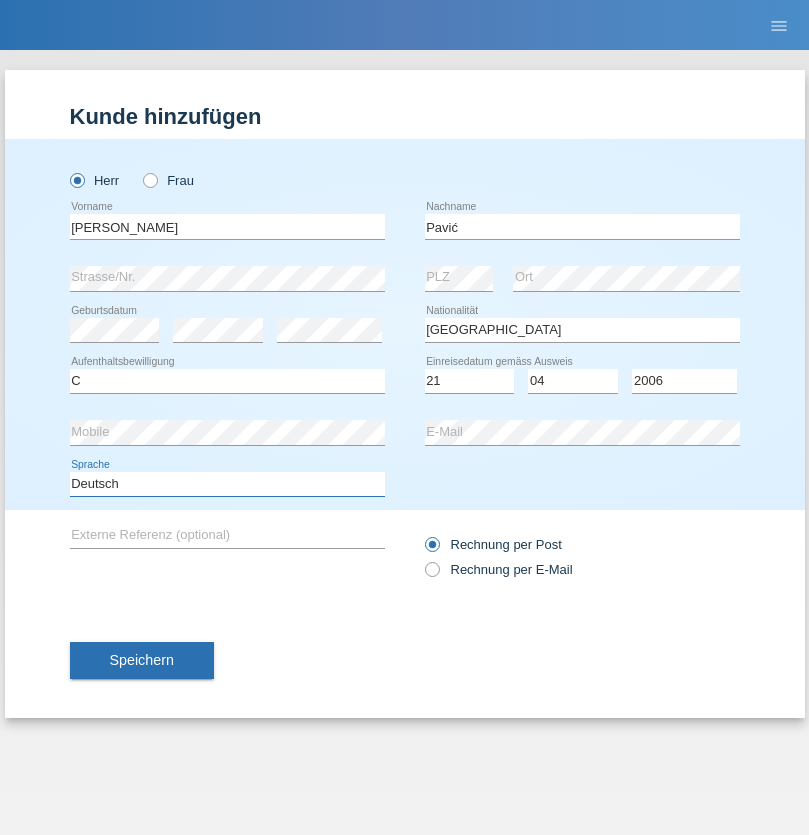 select on "en" 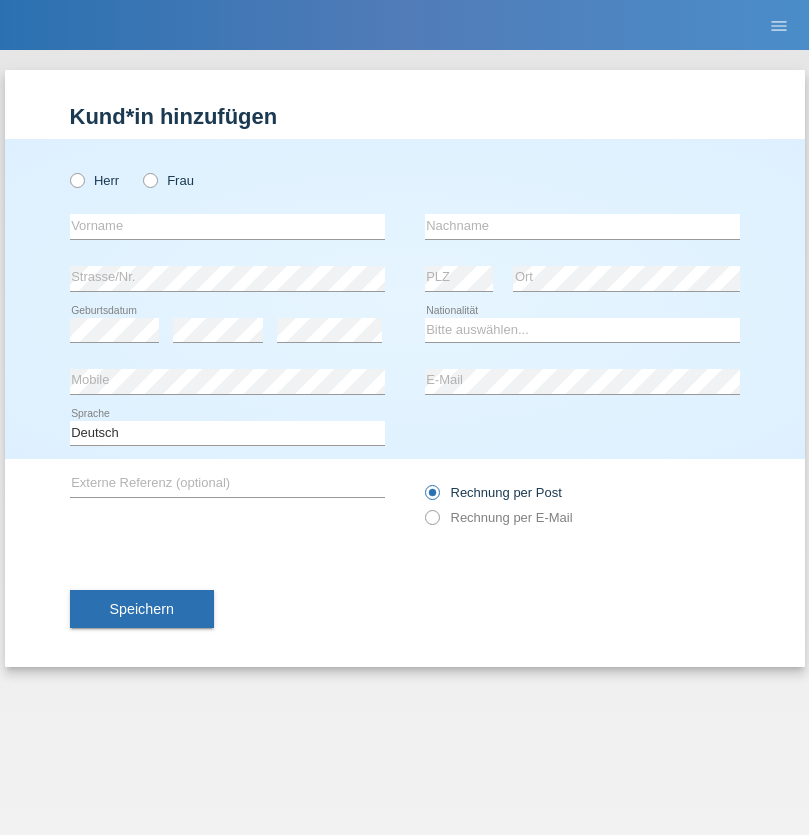 scroll, scrollTop: 0, scrollLeft: 0, axis: both 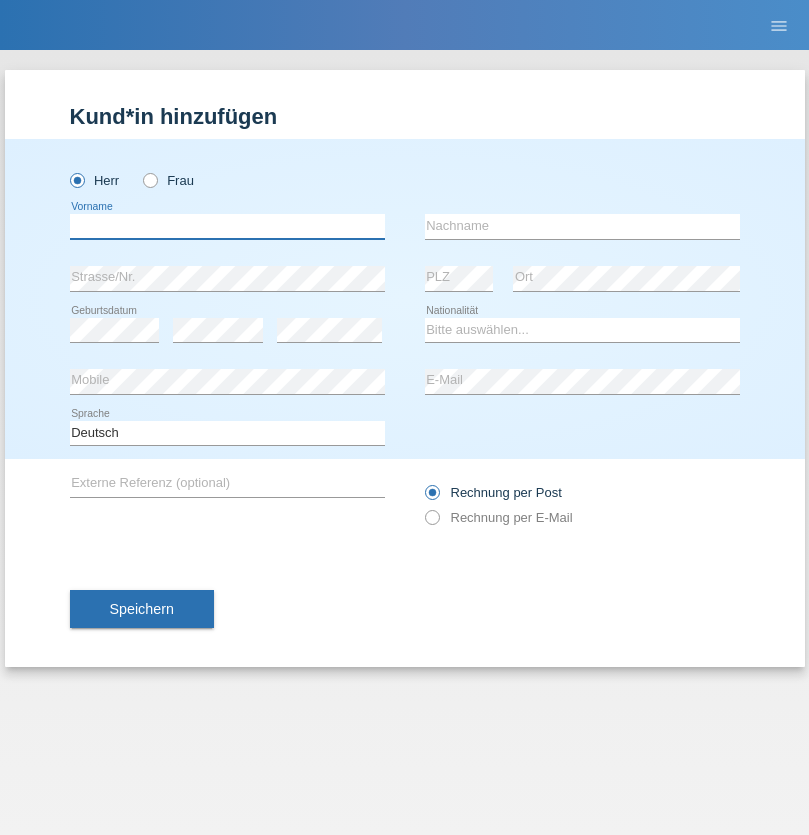 click at bounding box center [227, 226] 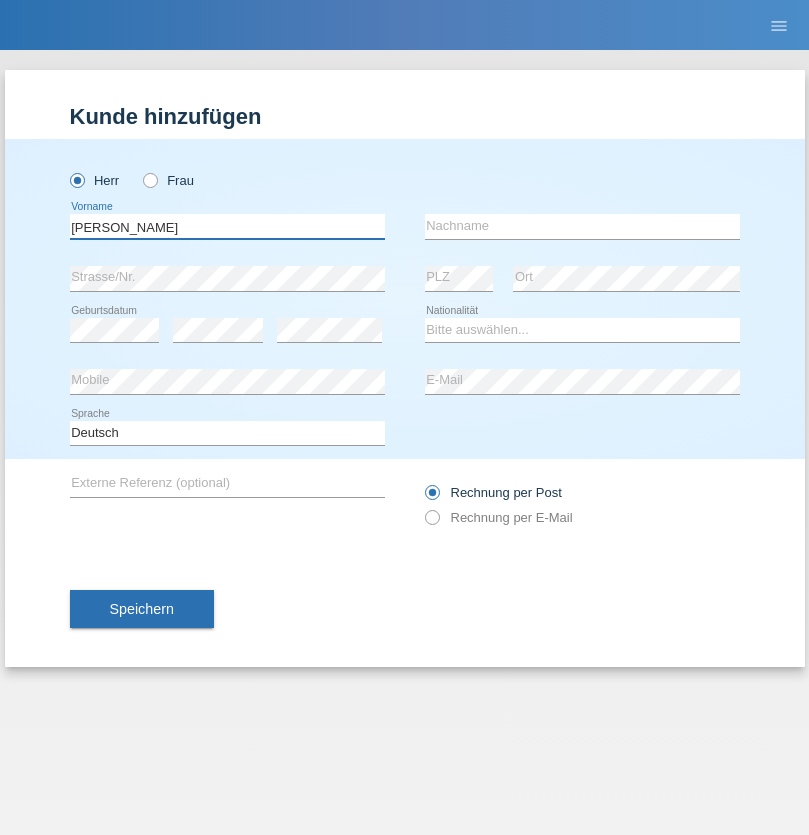 type on "Artur" 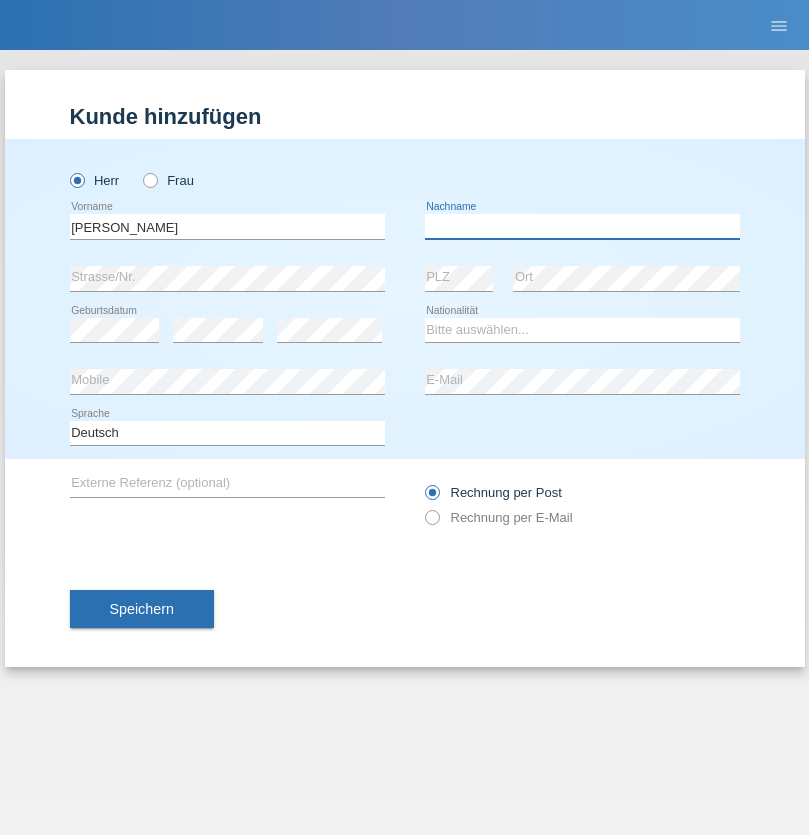 click at bounding box center (582, 226) 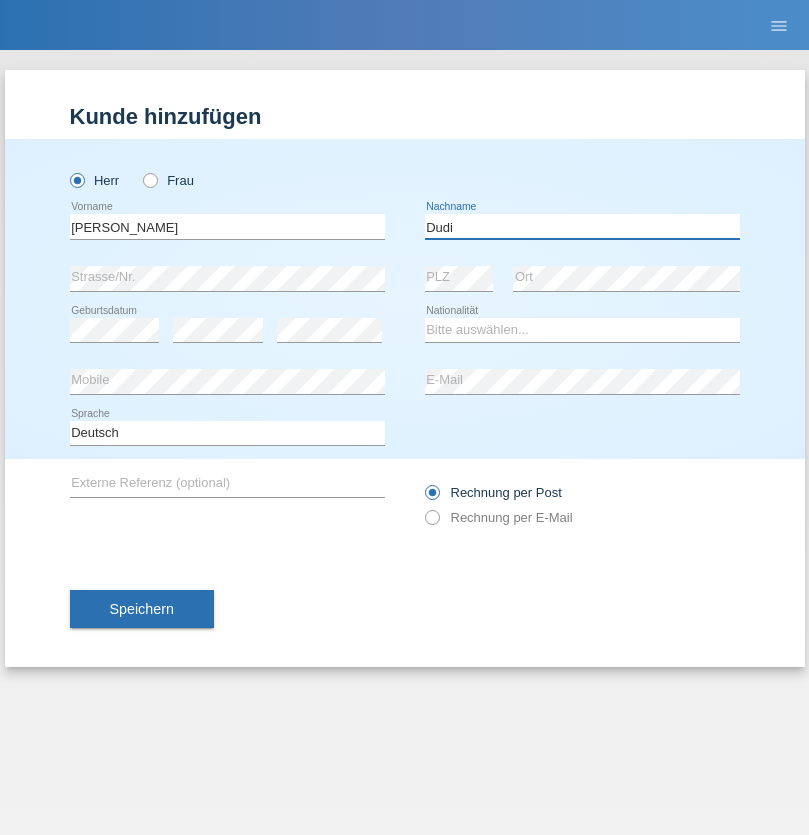 type on "Dudi" 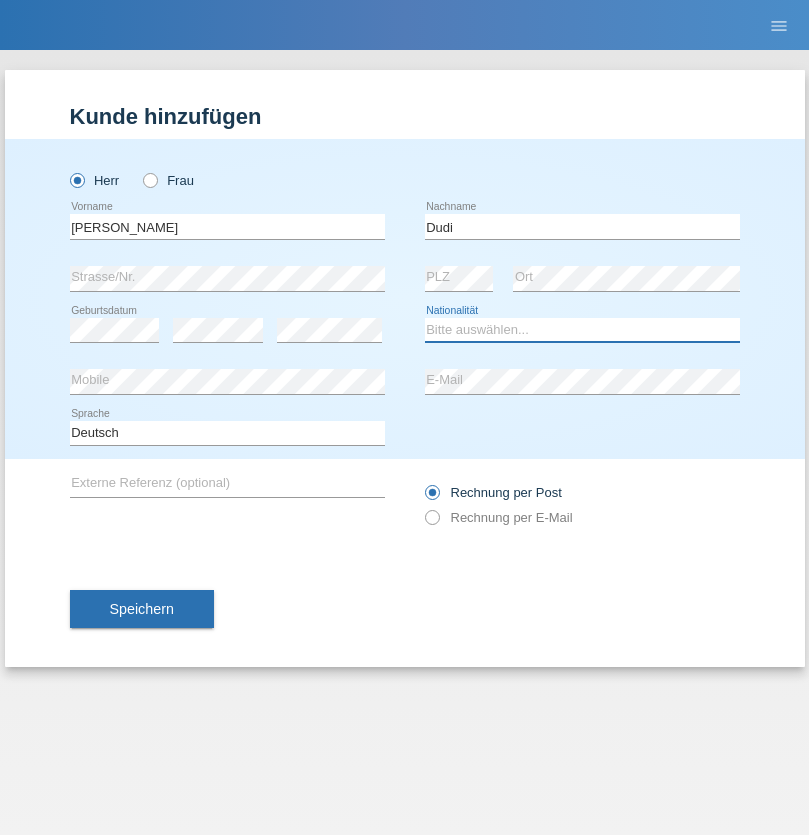 select on "SK" 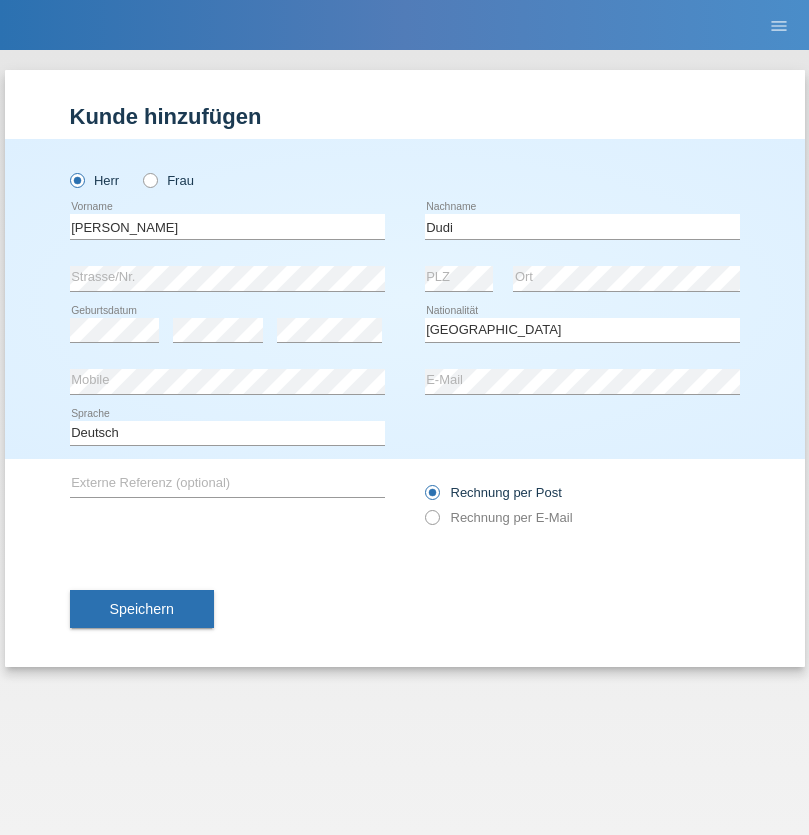 select on "C" 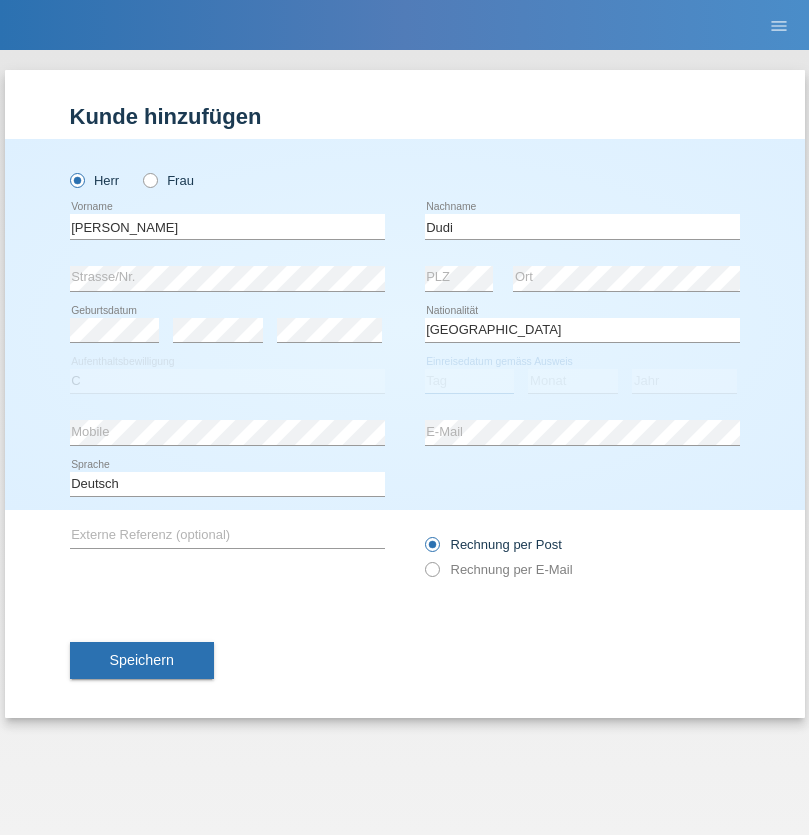 select on "25" 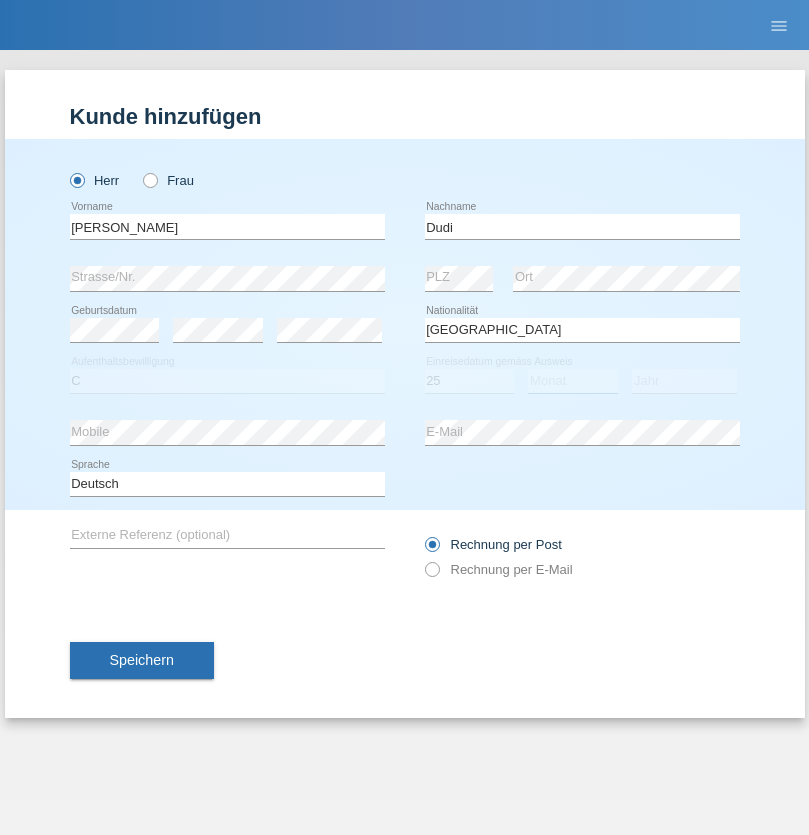 select on "05" 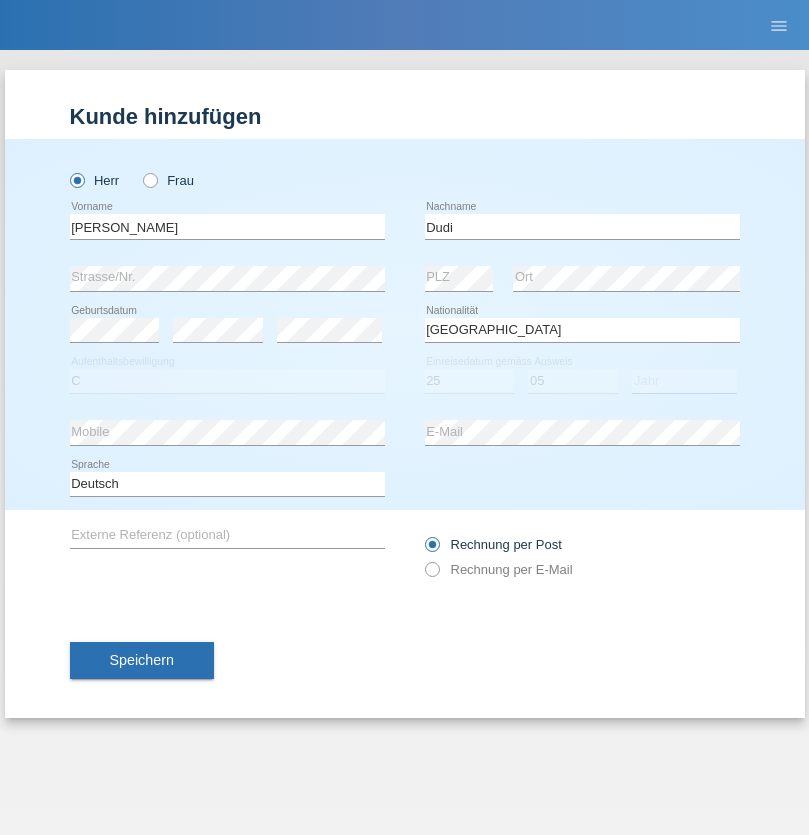 select on "2021" 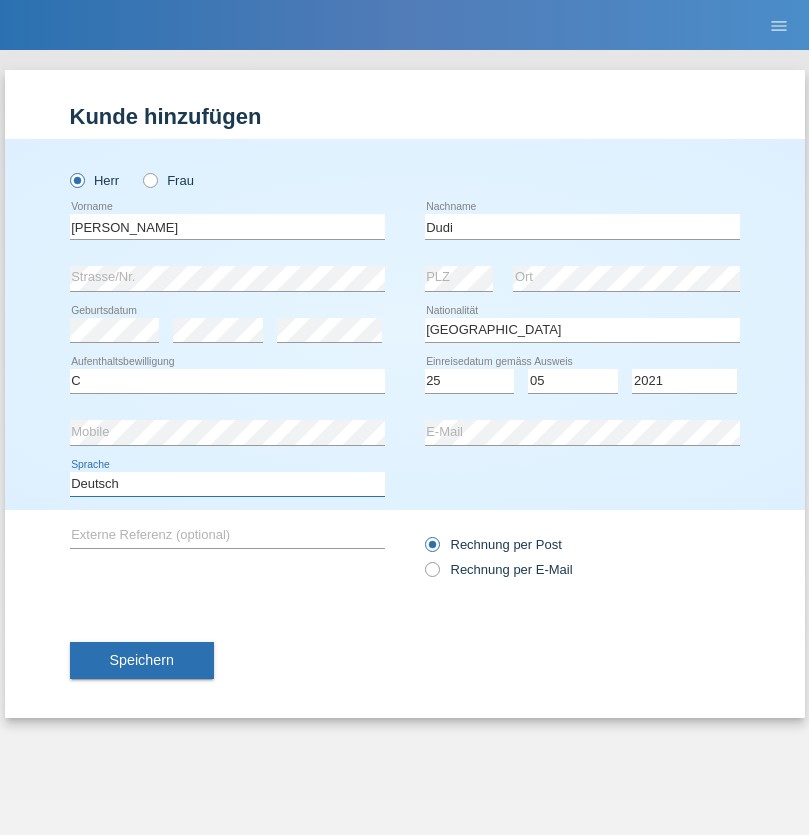 select on "en" 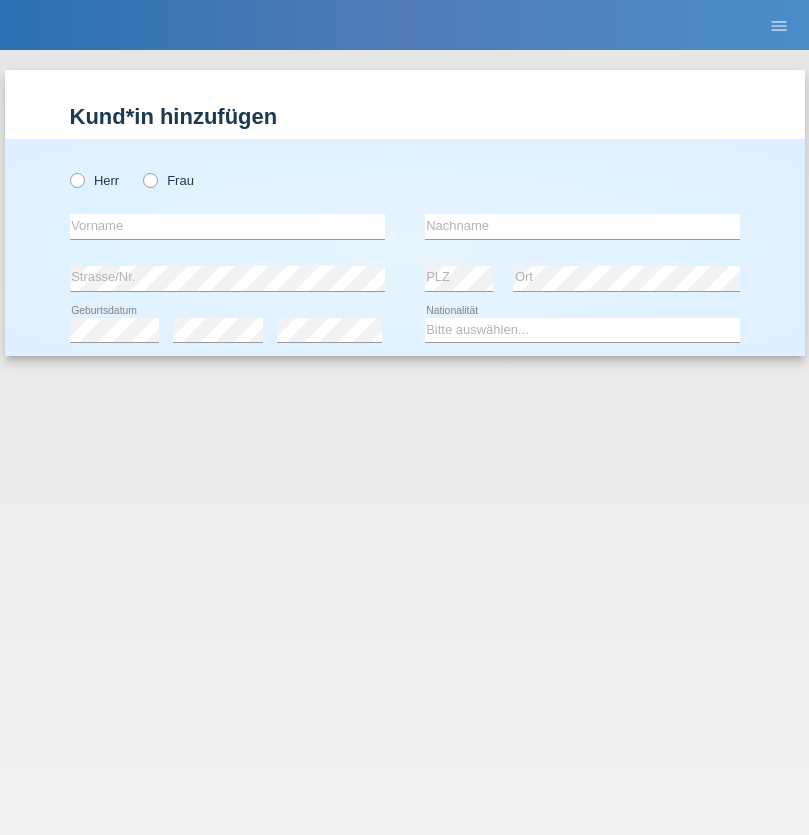 scroll, scrollTop: 0, scrollLeft: 0, axis: both 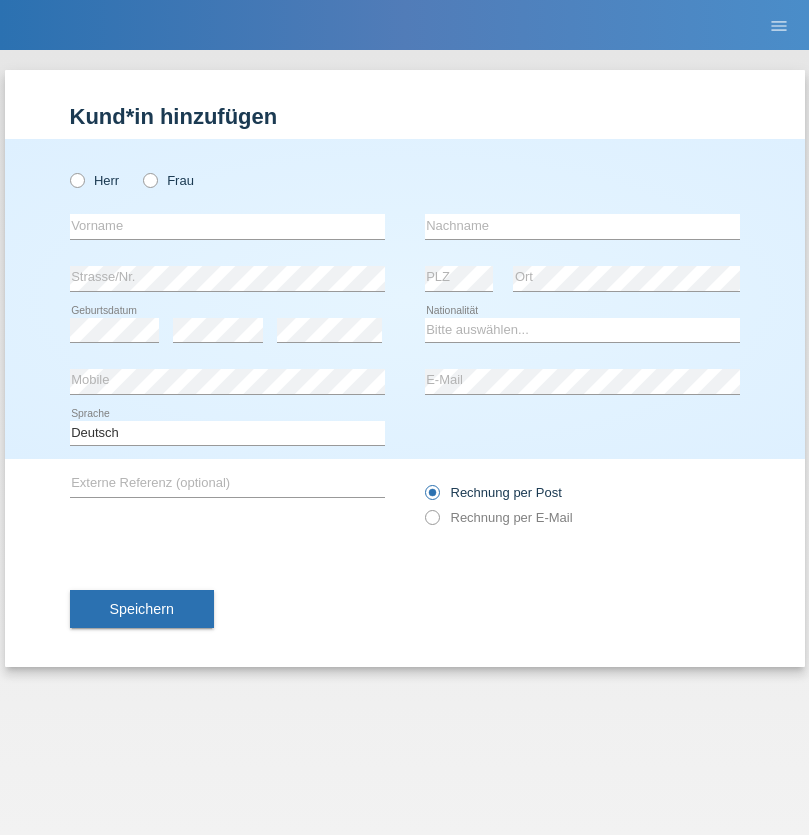 radio on "true" 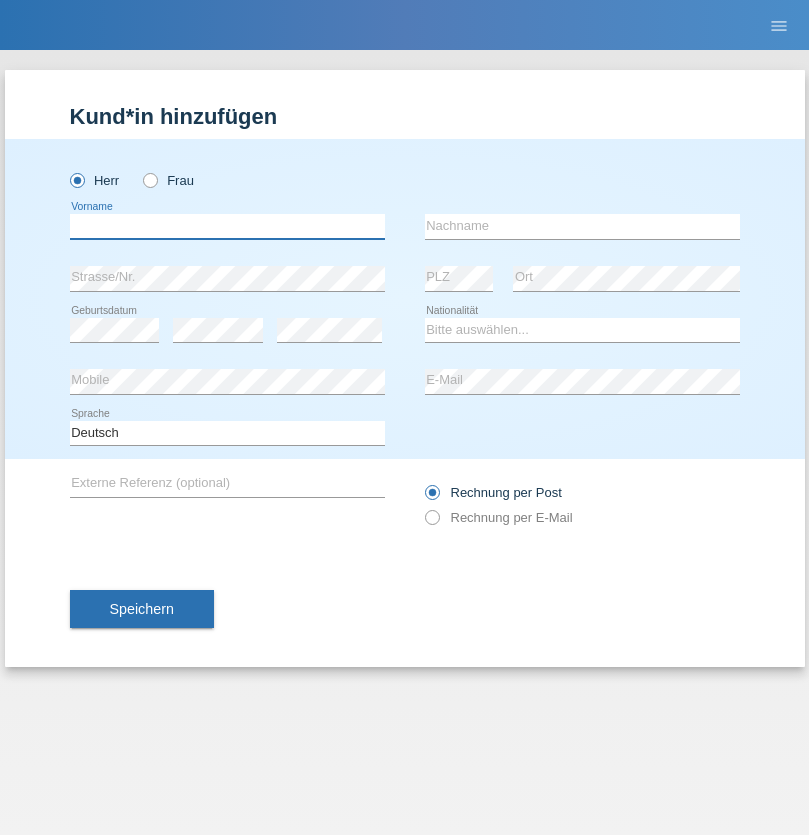 click at bounding box center [227, 226] 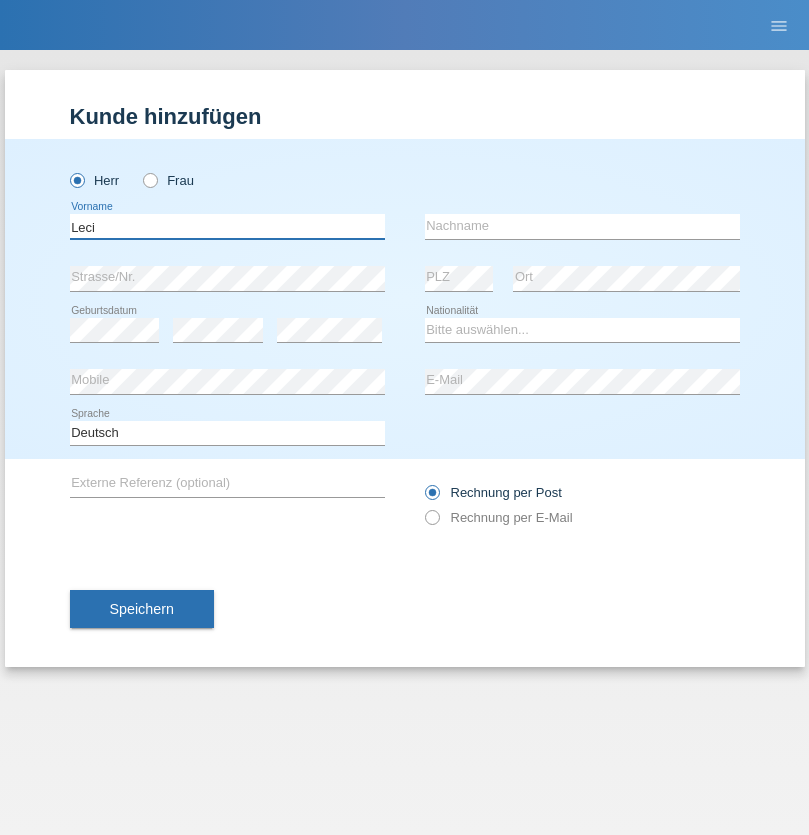 type on "Leci" 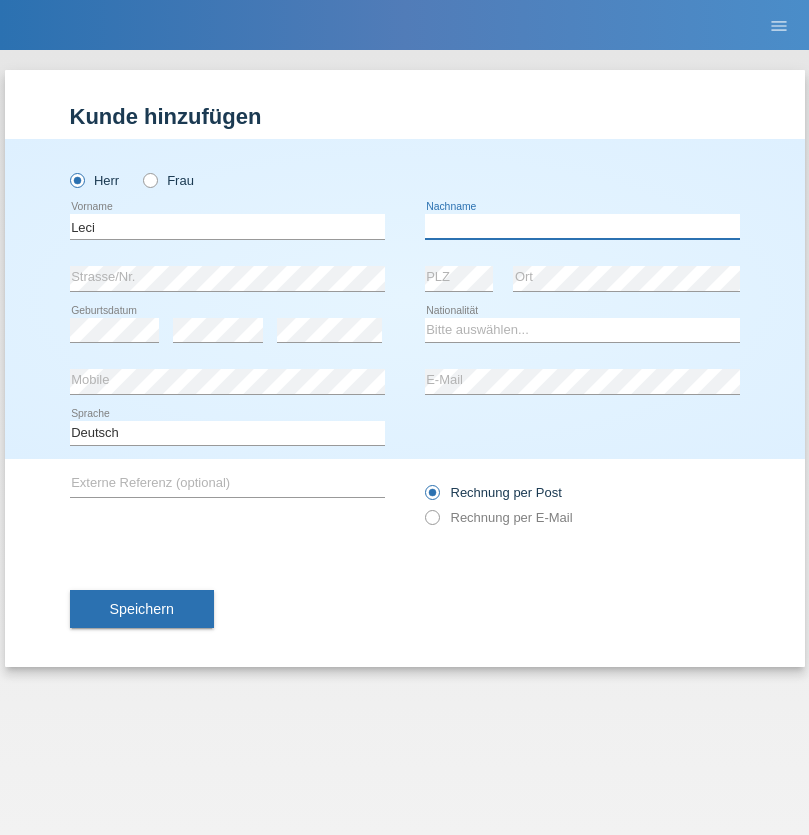 click at bounding box center (582, 226) 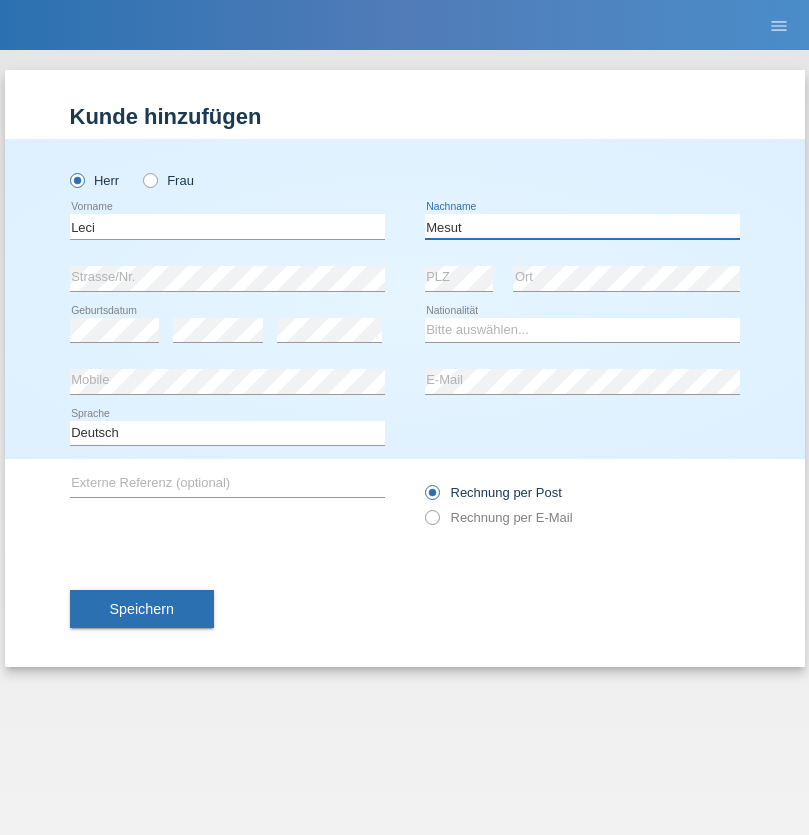 type on "Mesut" 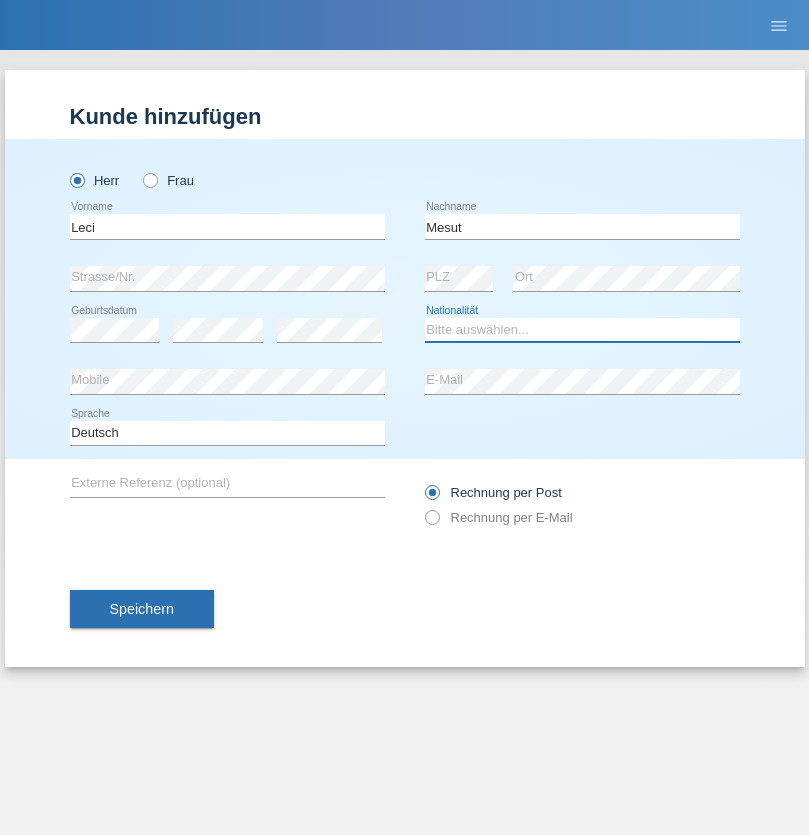 select on "XK" 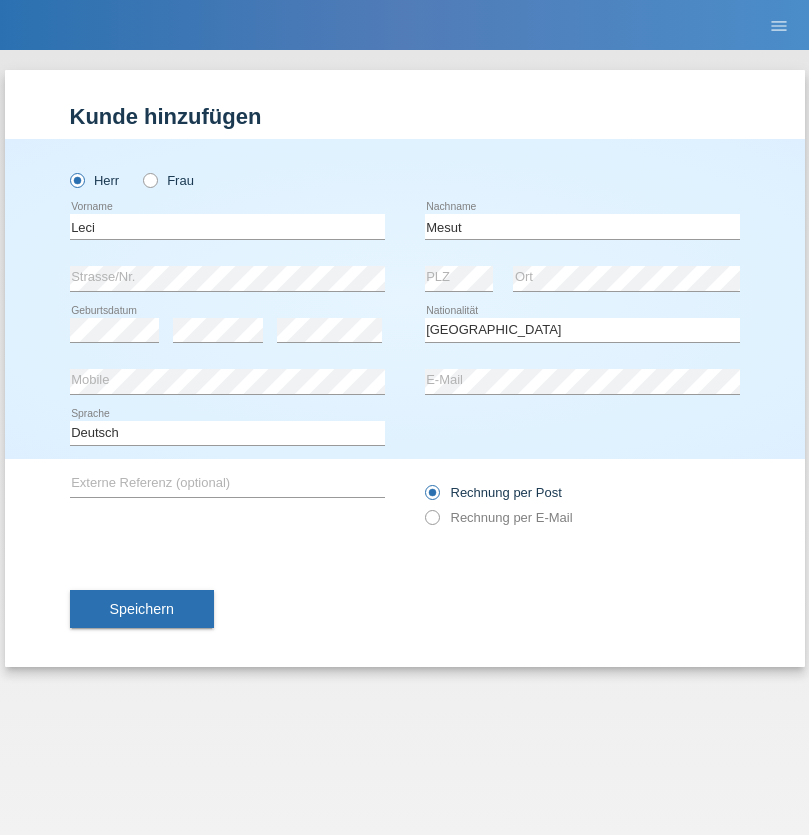 select on "C" 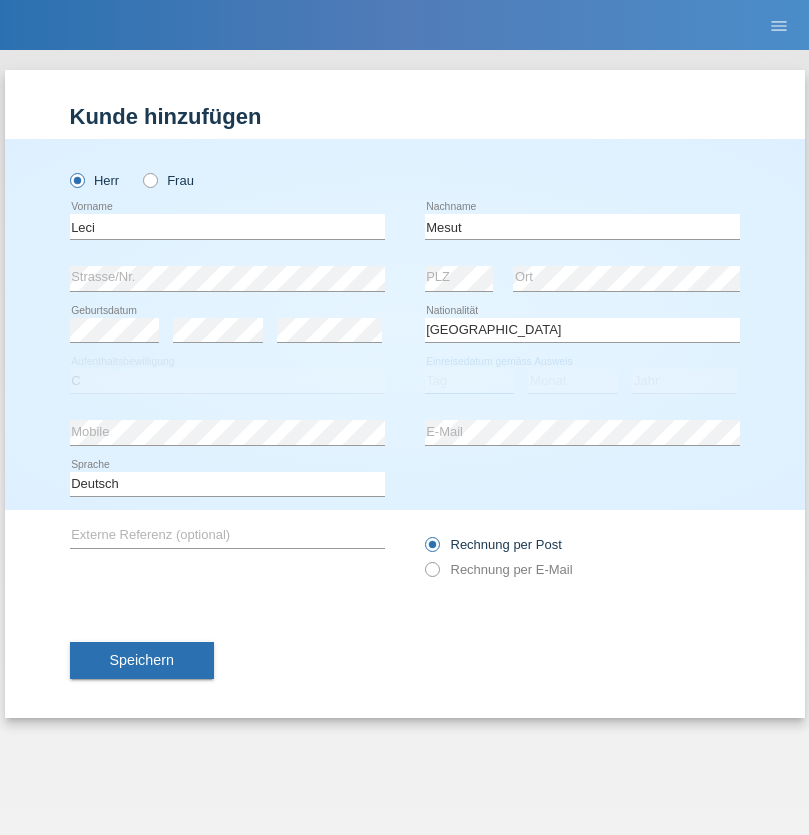 select on "14" 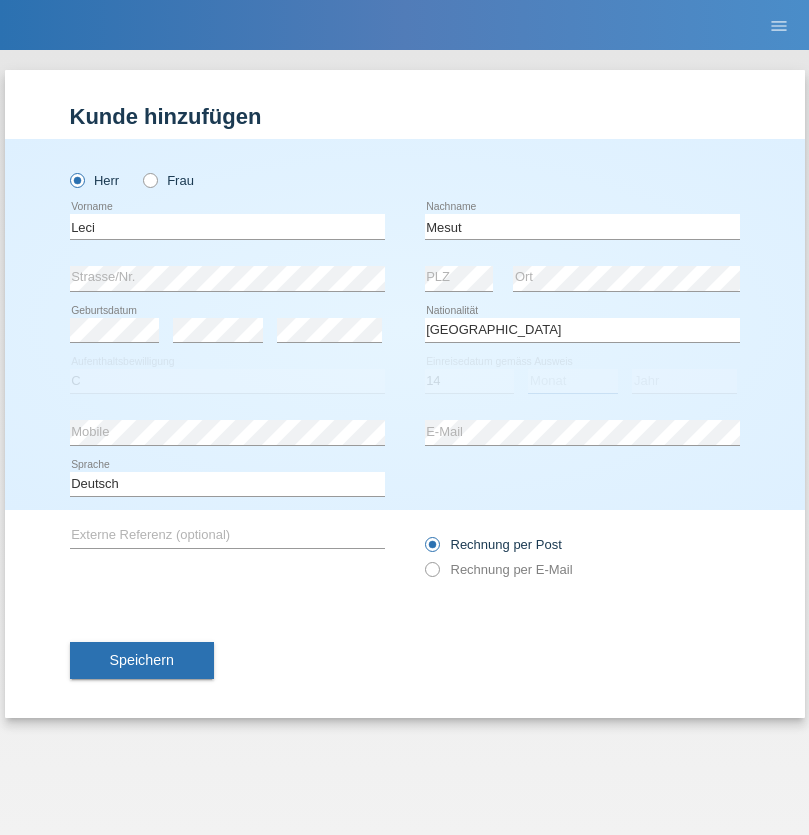select on "07" 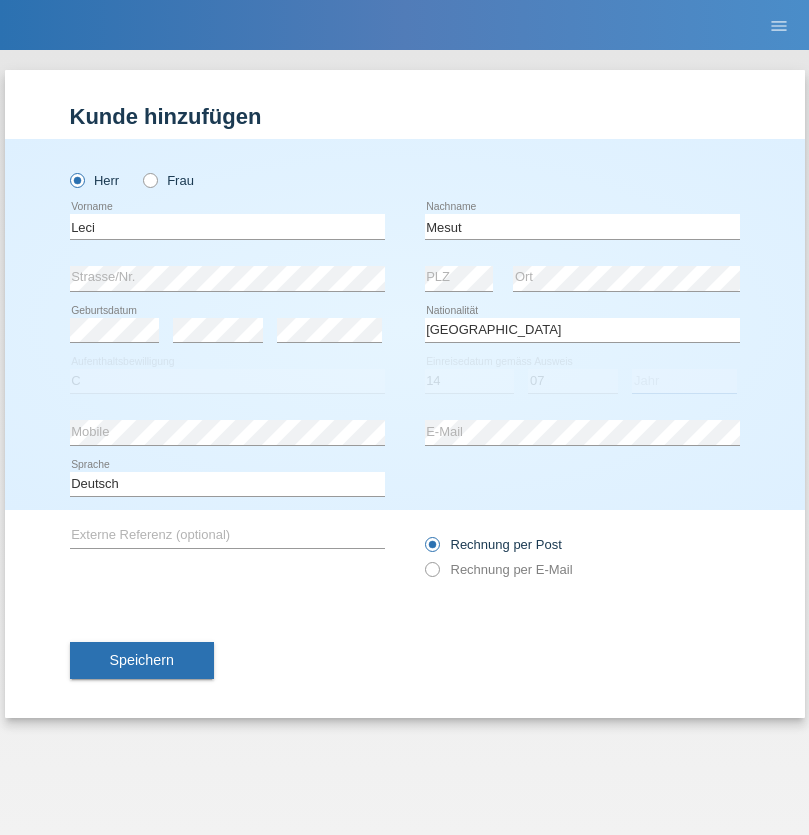 select on "2021" 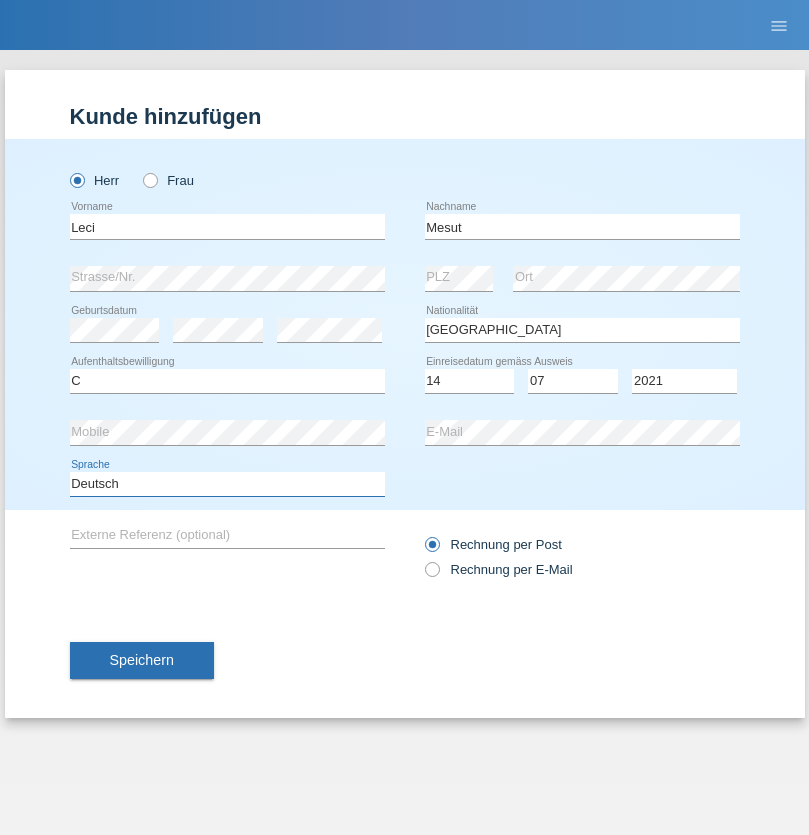 select on "en" 